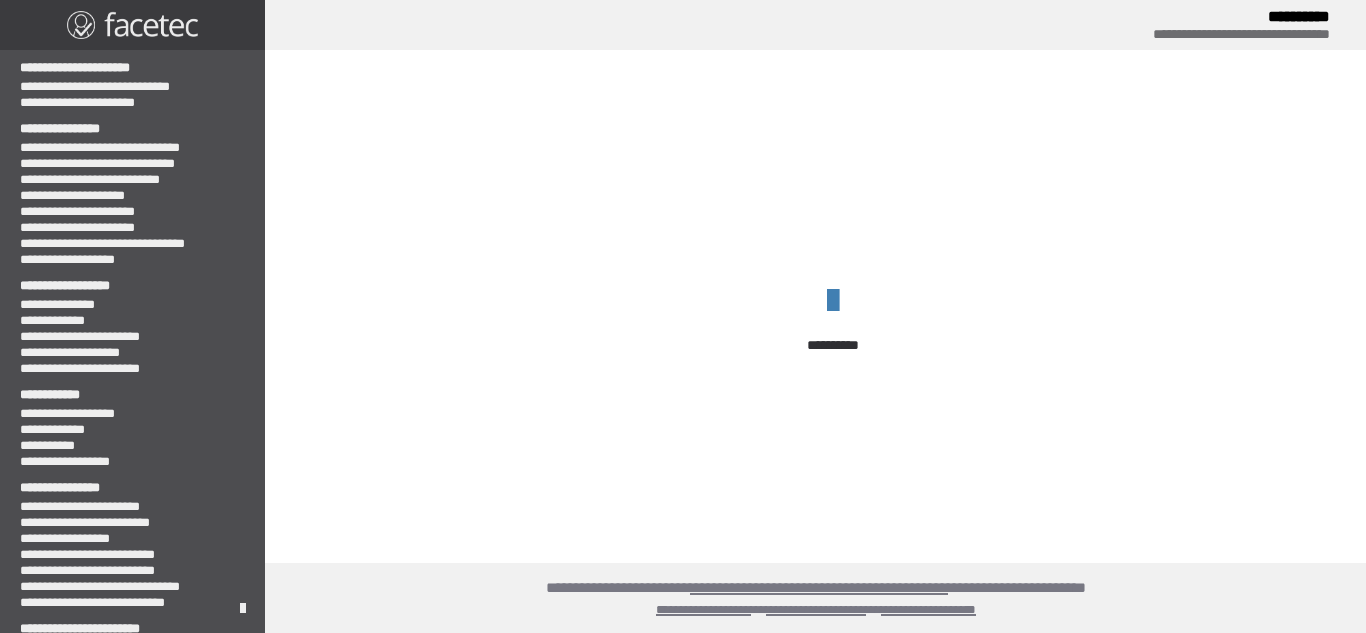 scroll, scrollTop: 0, scrollLeft: 0, axis: both 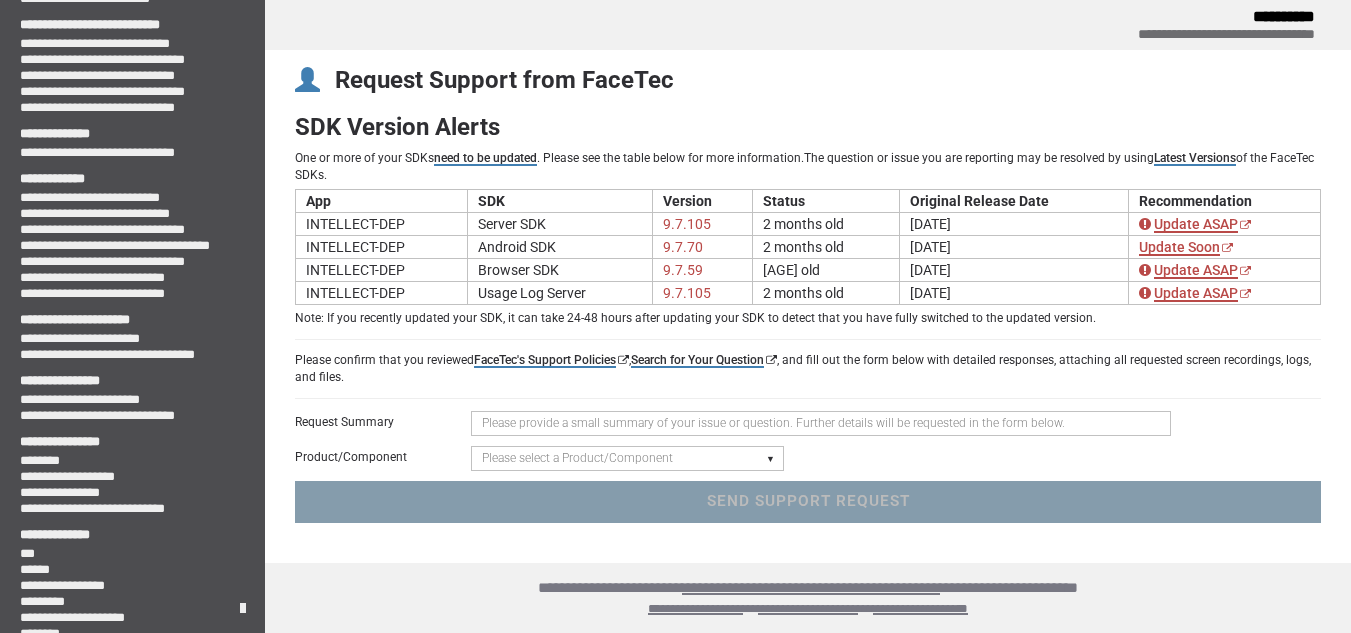 click on "Please select a Product/Component Device SDK (Android, iOS, Browser) Server SDK Dashboard SDK 3D Liveness & Matching ID Scan - Compatibility, Behavior, OCR, Barcode, NFC UR Codes - Biometric Barcodes Specific Features Access Request Account & Application" at bounding box center [627, 458] 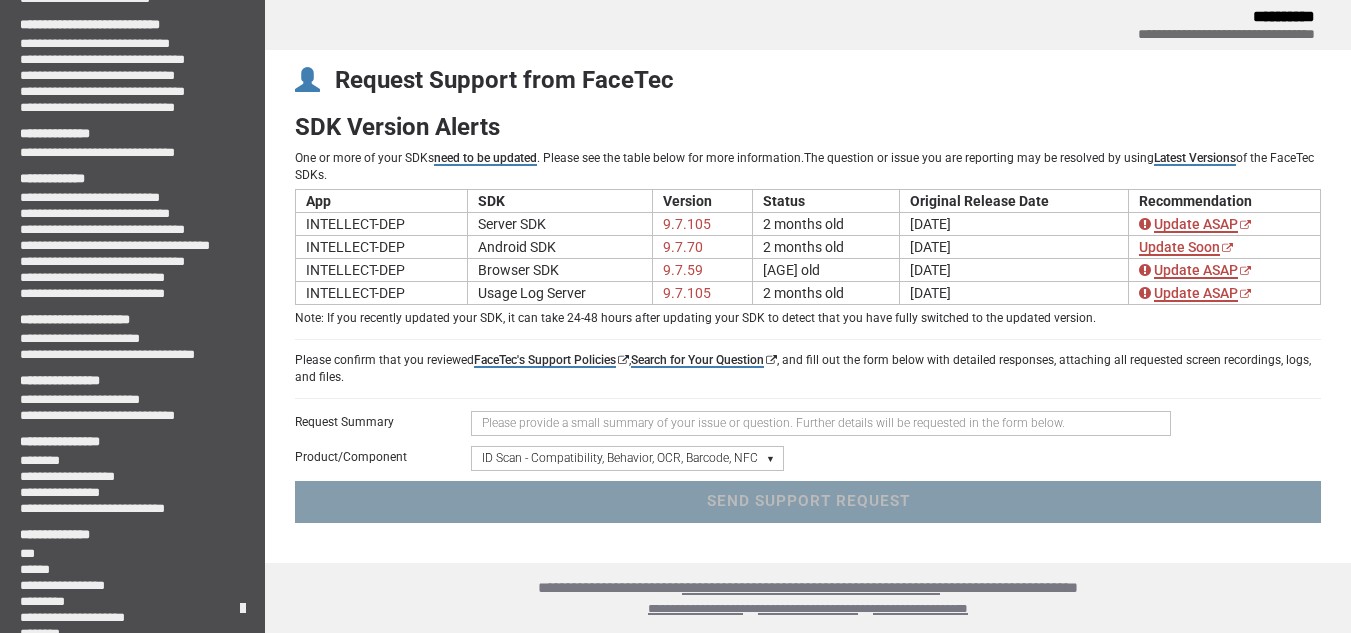 click on "Please select a Product/Component Device SDK (Android, iOS, Browser) Server SDK Dashboard SDK 3D Liveness & Matching ID Scan - Compatibility, Behavior, OCR, Barcode, NFC UR Codes - Biometric Barcodes Specific Features Access Request Account & Application" at bounding box center [627, 458] 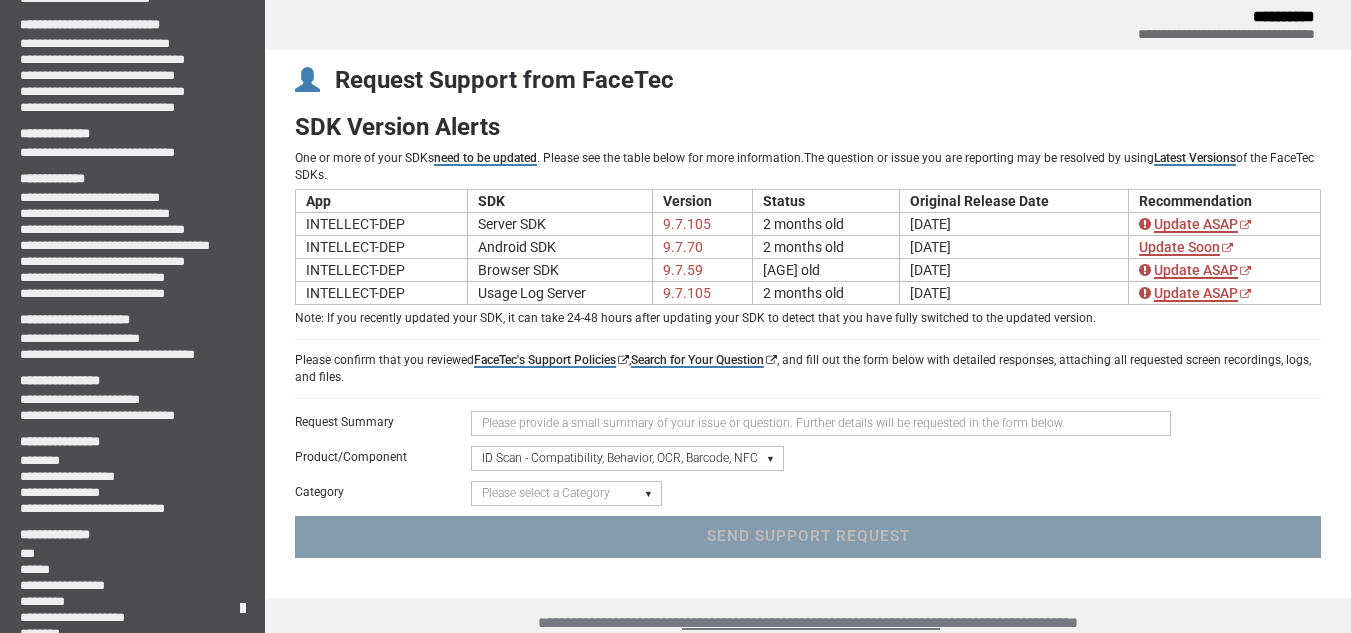 click on "Please select a Category ID Scan - Questions or Issues" at bounding box center [566, 493] 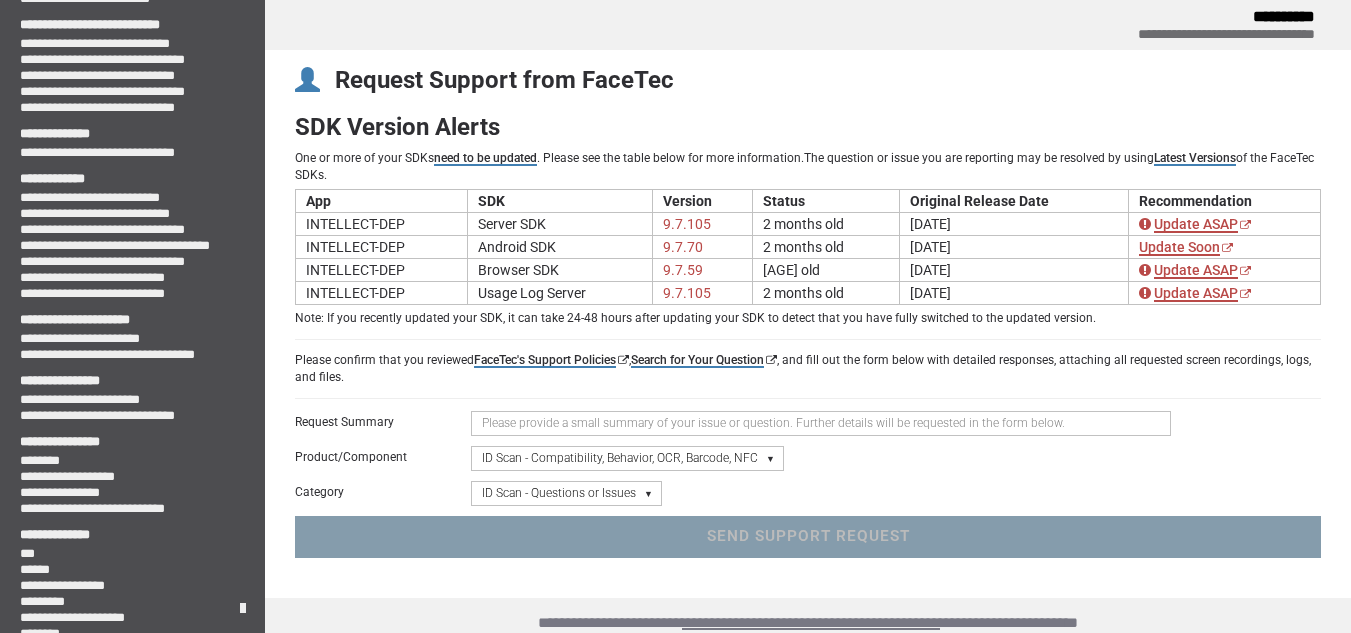 click on "Please select a Category ID Scan - Questions or Issues" at bounding box center (566, 493) 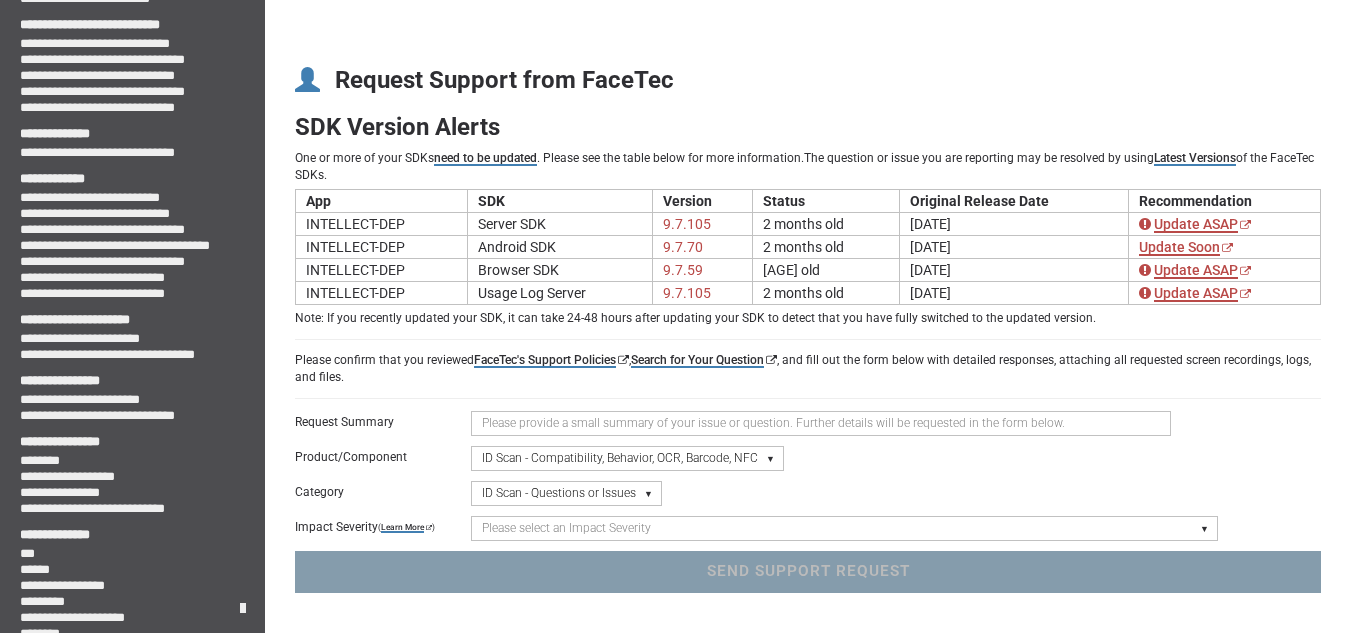 scroll, scrollTop: 89, scrollLeft: 0, axis: vertical 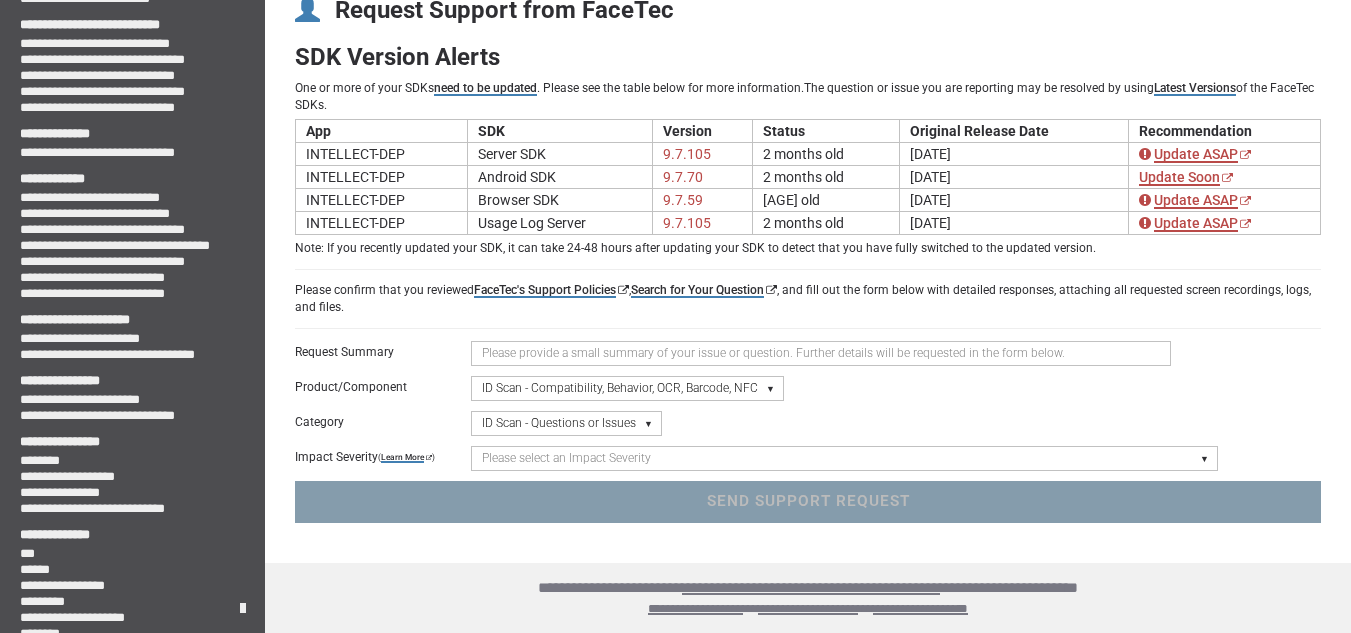 click at bounding box center [821, 353] 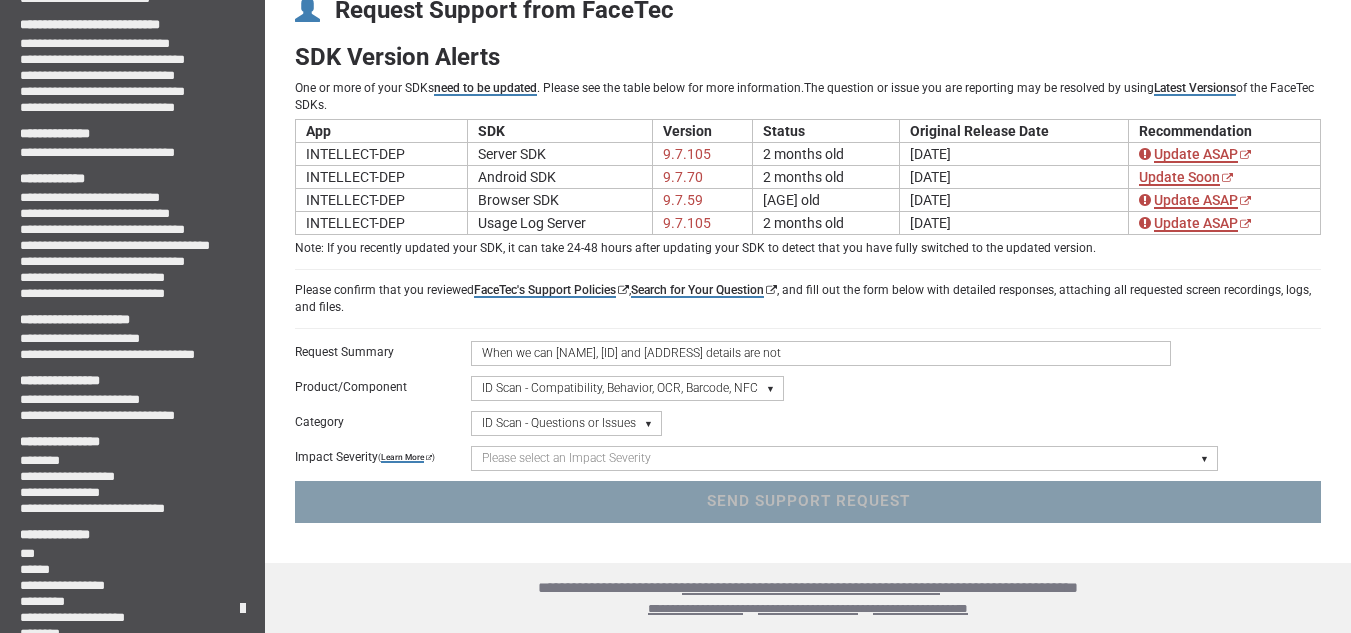 click on "When we can [NAME], [ID] and [ADDRESS] details are not" at bounding box center (821, 353) 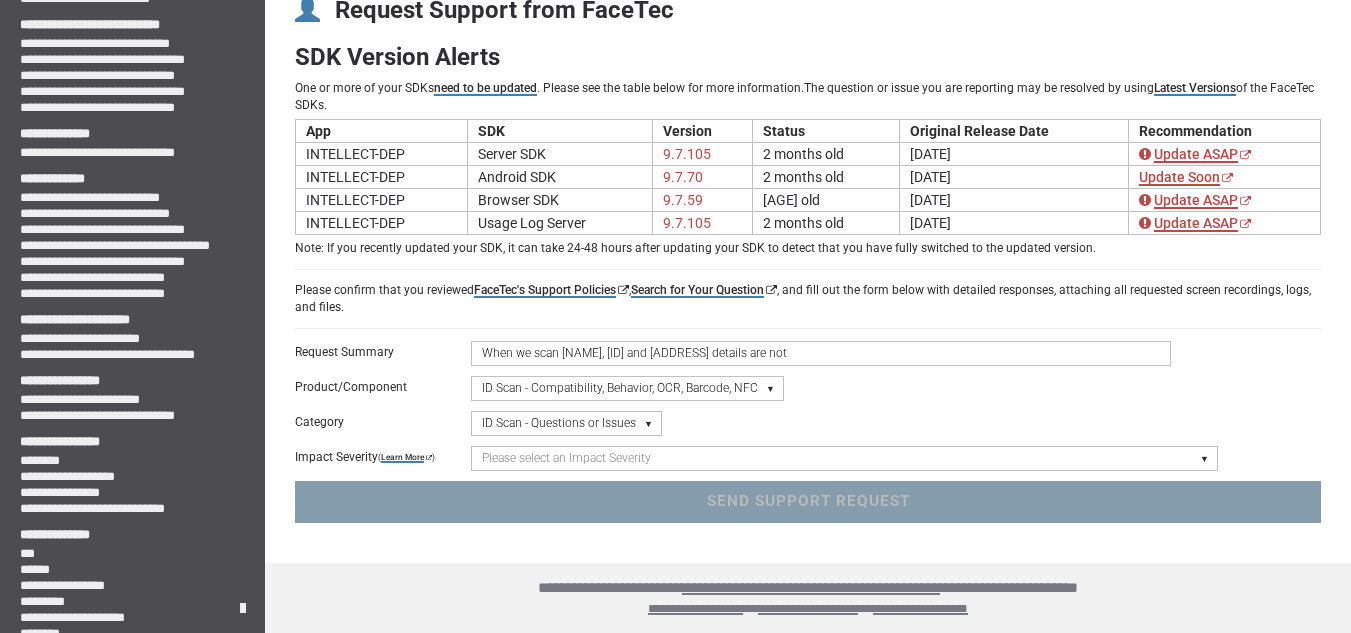 click on "When we scan [NAME], [ID] and [ADDRESS] details are not" at bounding box center [821, 353] 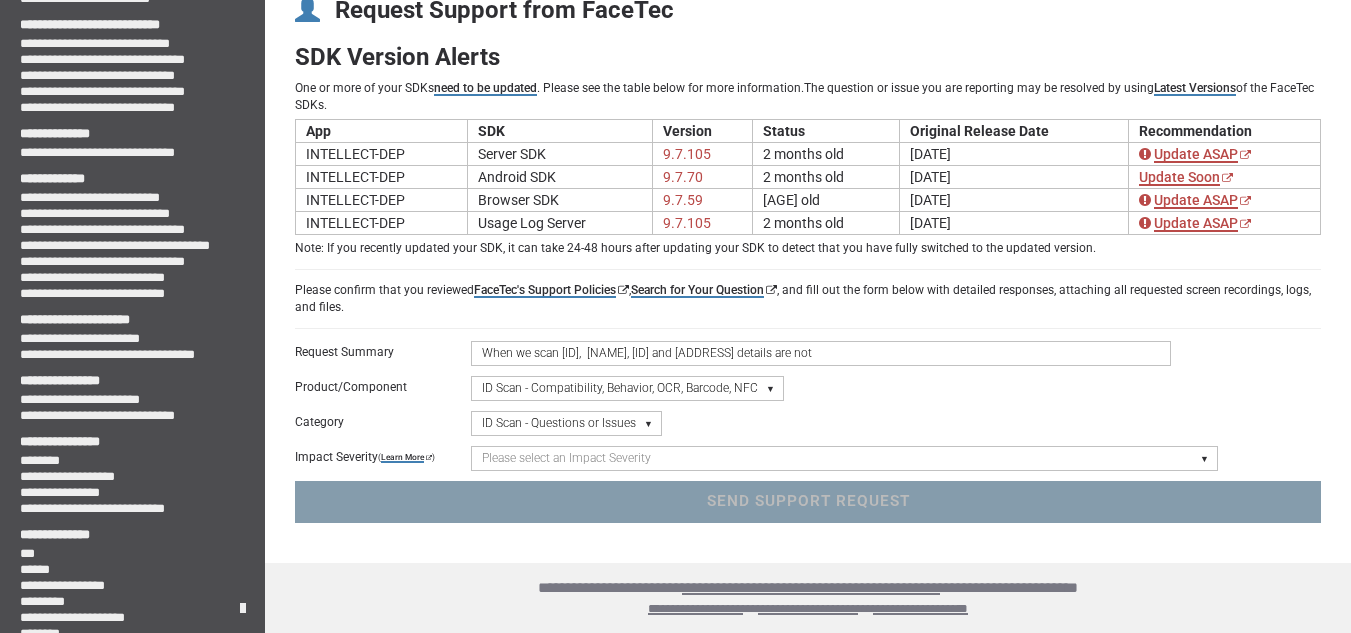click on "When we scan [ID],  [NAME], [ID] and [ADDRESS] details are not" at bounding box center (821, 353) 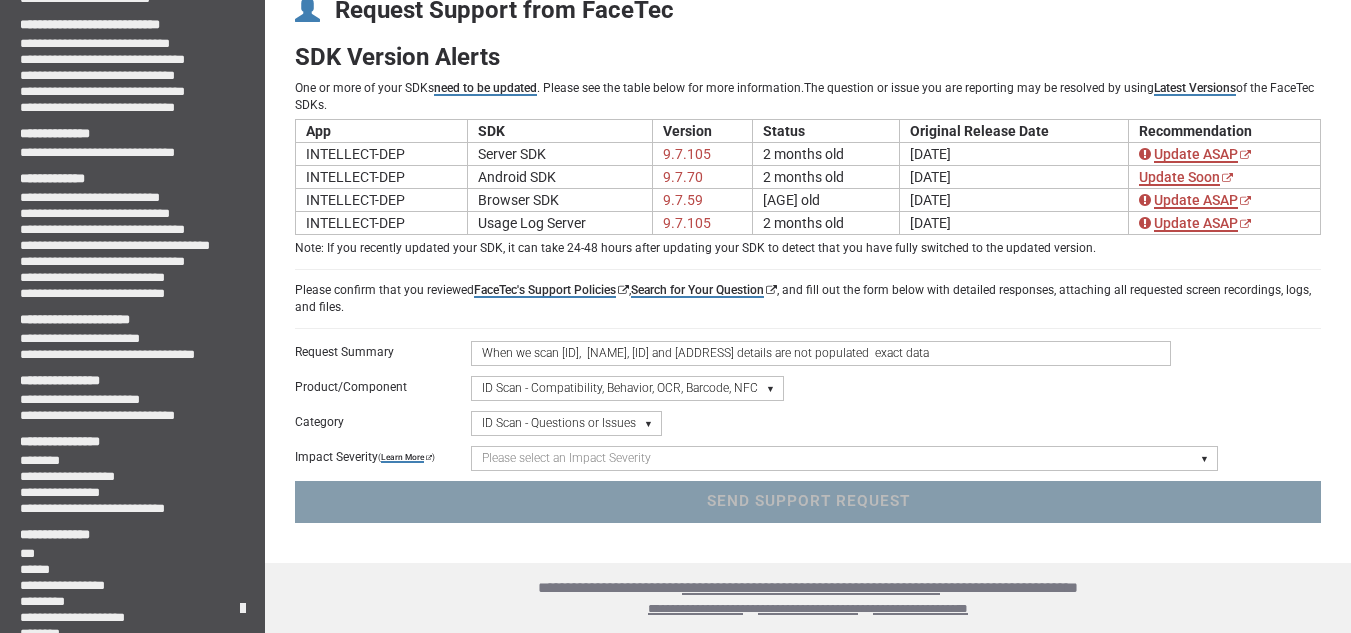 type on "When we scan [ID],  [NAME], [ID] and [ADDRESS] details are not populated  exact data" 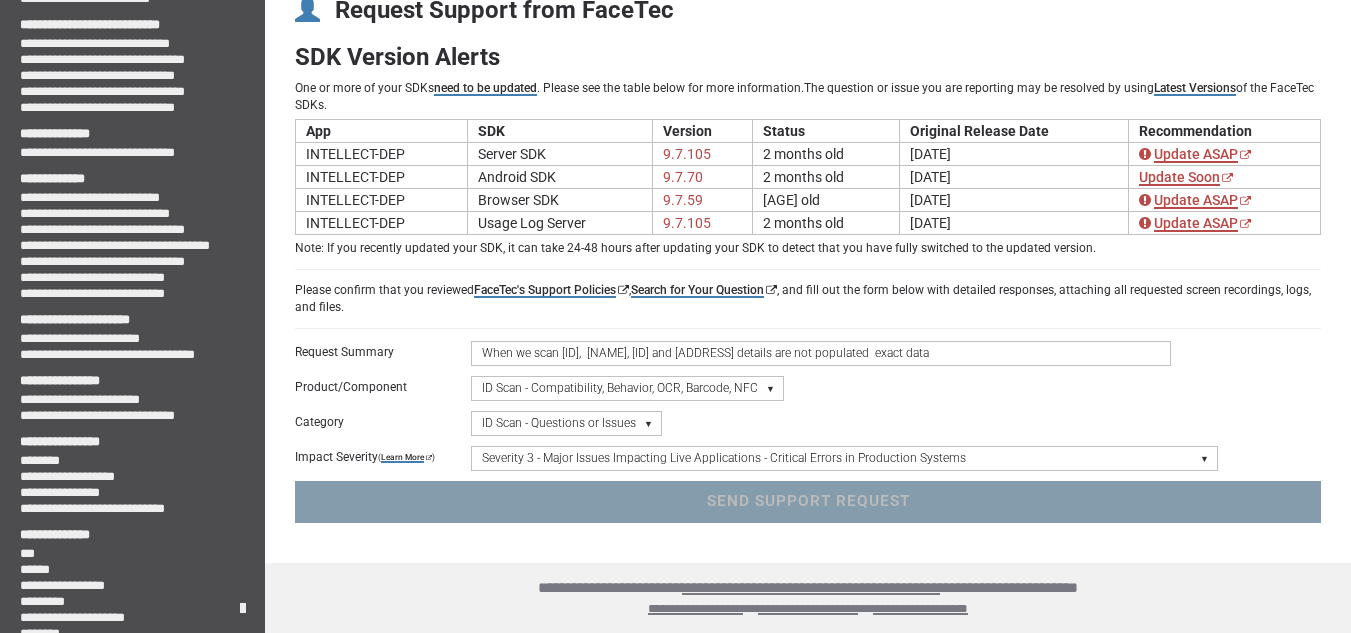 click on "Please select an Impact Severity Severity 1 - Minor Integration Issues, Upgrade Assistance, Encryption Key or Usage Log Questions with No Impact to Live Applications Severity 2 - Moderate Issues Impacting Live Applications / Production Systems Severity 3 - Major Issues Impacting Live Applications - Critical Errors in Production Systems" at bounding box center (844, 458) 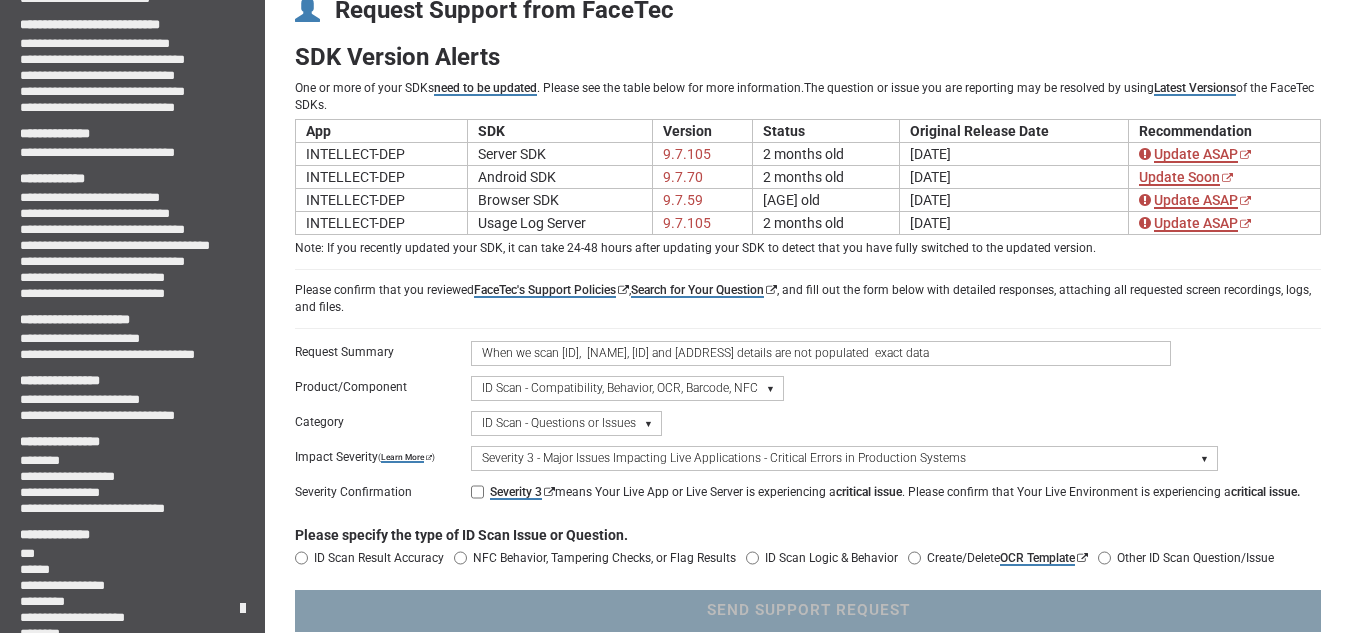 scroll, scrollTop: 198, scrollLeft: 0, axis: vertical 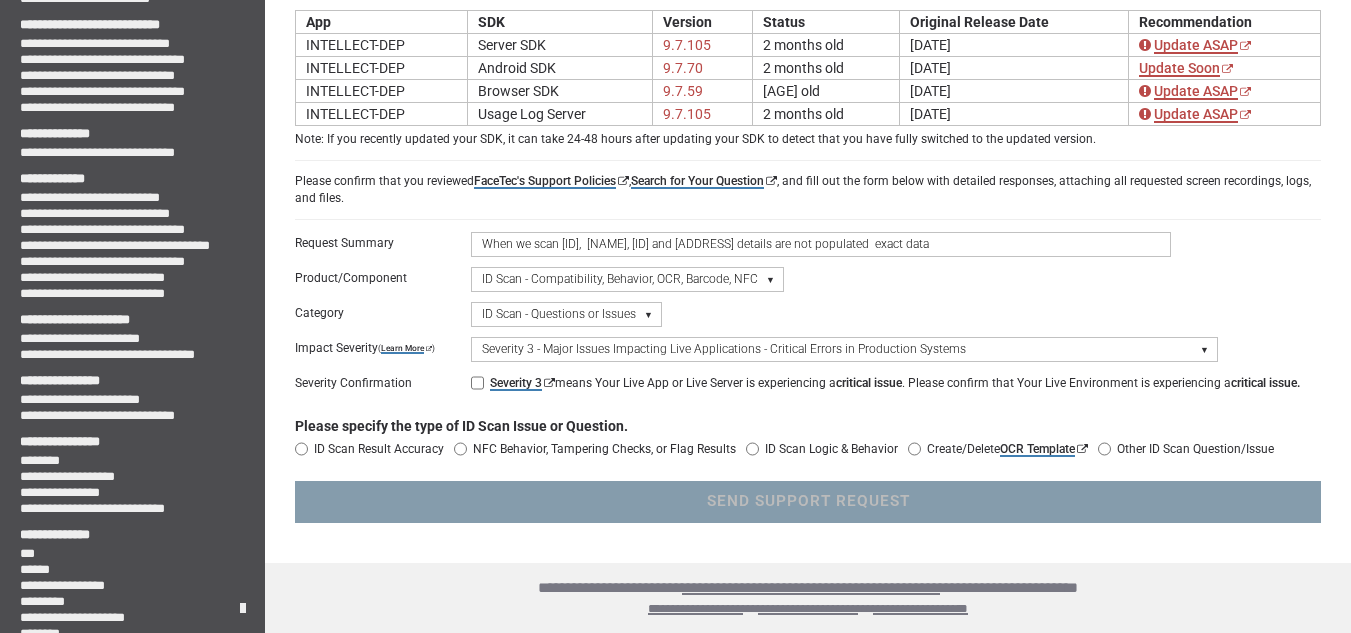 click on "NFC Behavior, Tampering Checks, or Flag Results" at bounding box center [460, 449] 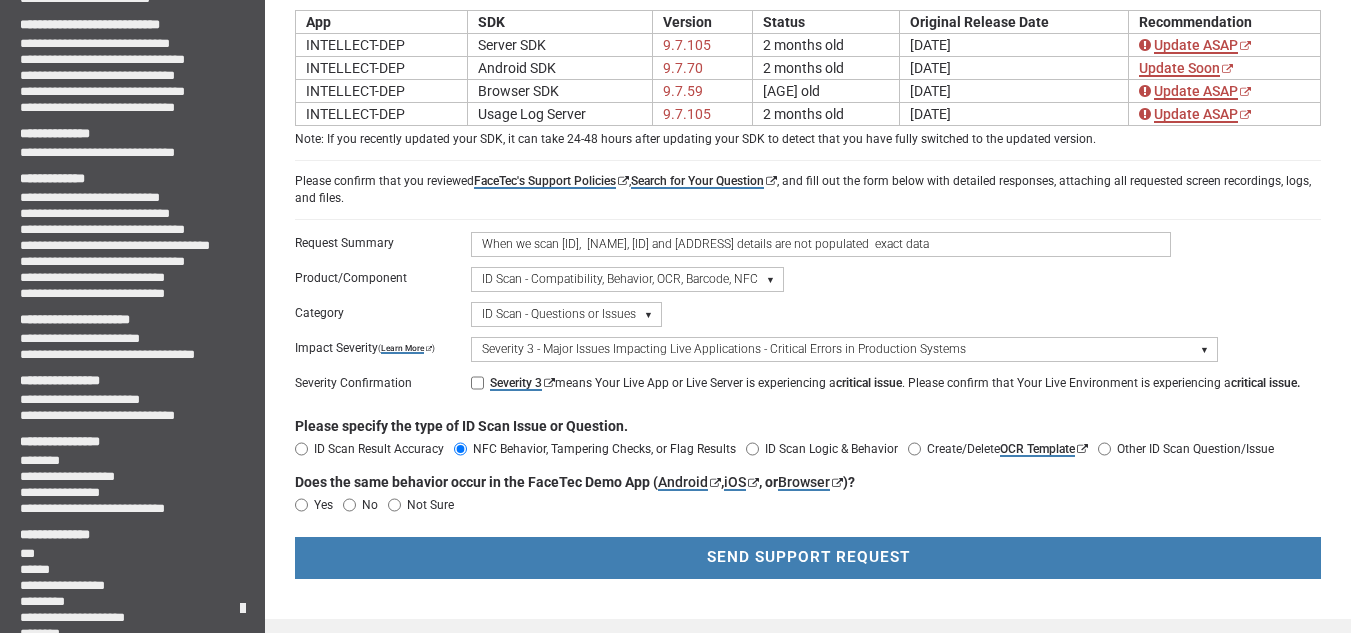 scroll, scrollTop: 254, scrollLeft: 0, axis: vertical 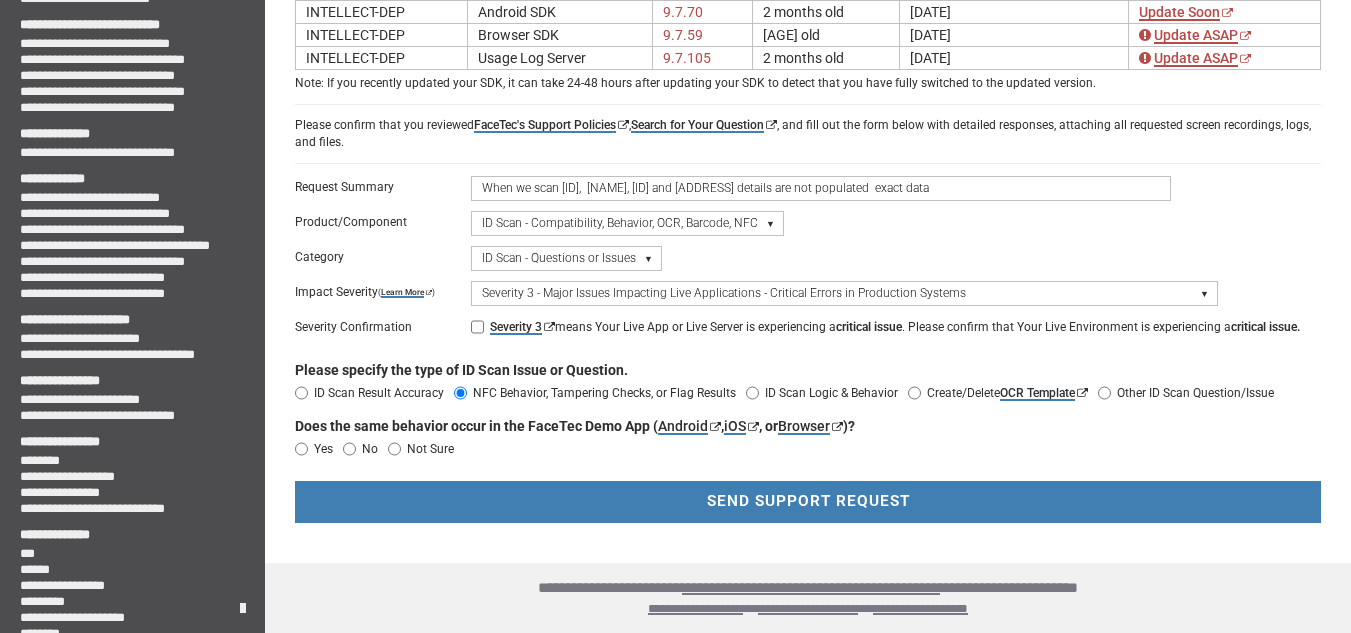 click on "Yes" at bounding box center [301, 449] 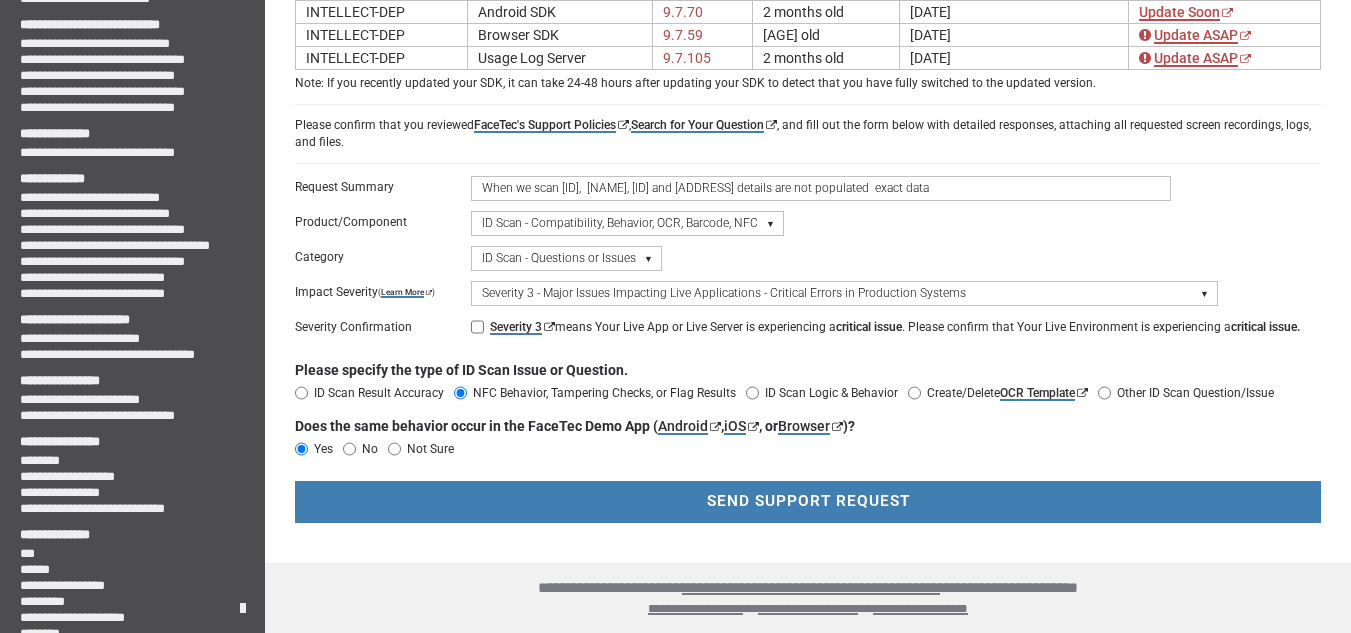 scroll, scrollTop: 349, scrollLeft: 0, axis: vertical 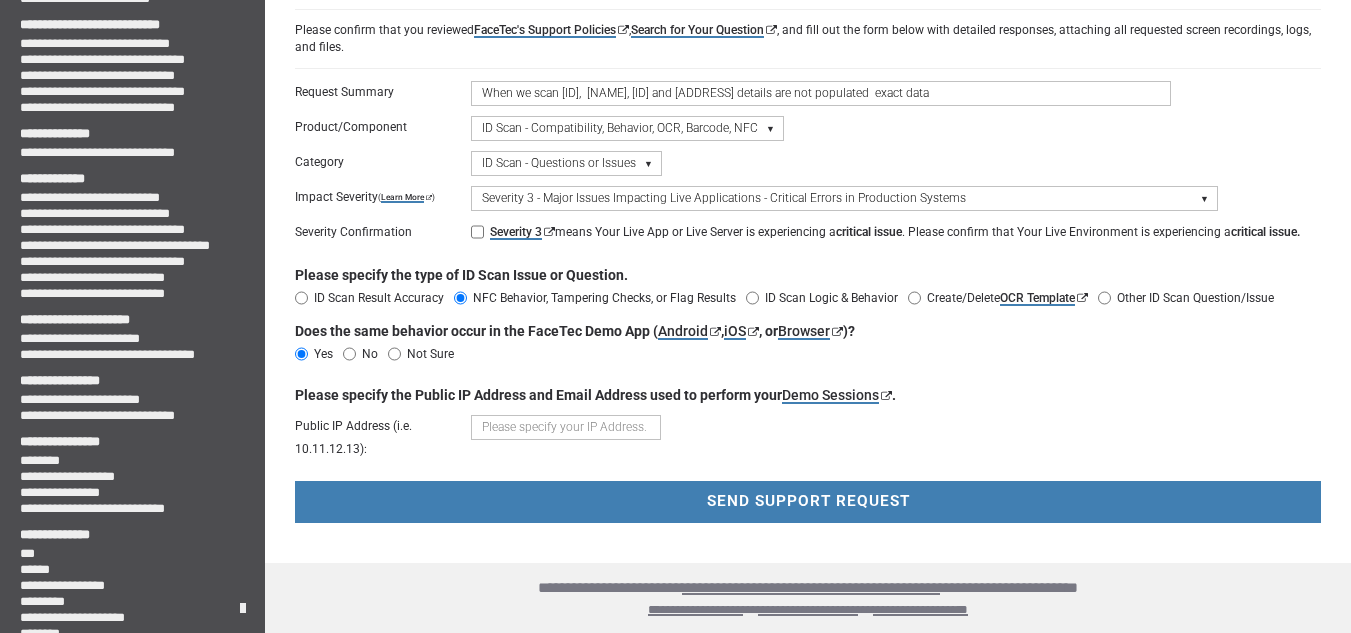 click at bounding box center [566, 427] 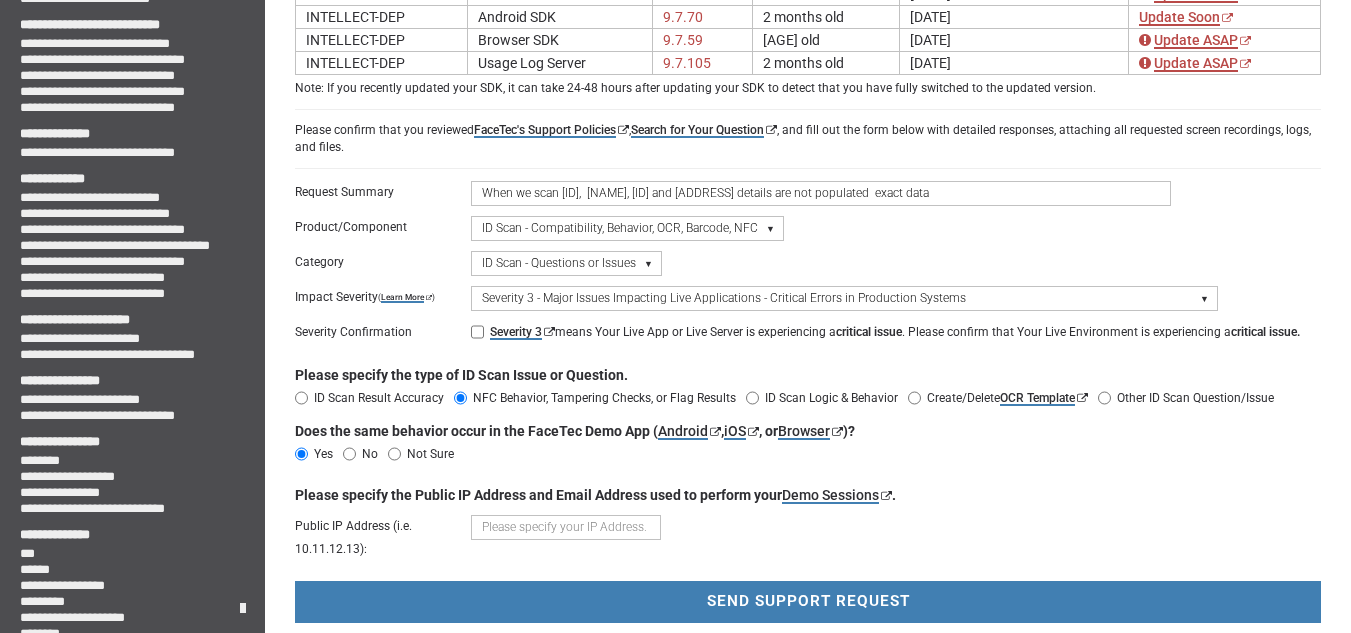 click on "Severity 3  means Your Live App or Live Server is experiencing a  critical issue . Please confirm that Your Live Environment is experiencing a  critical issue." at bounding box center [477, 332] 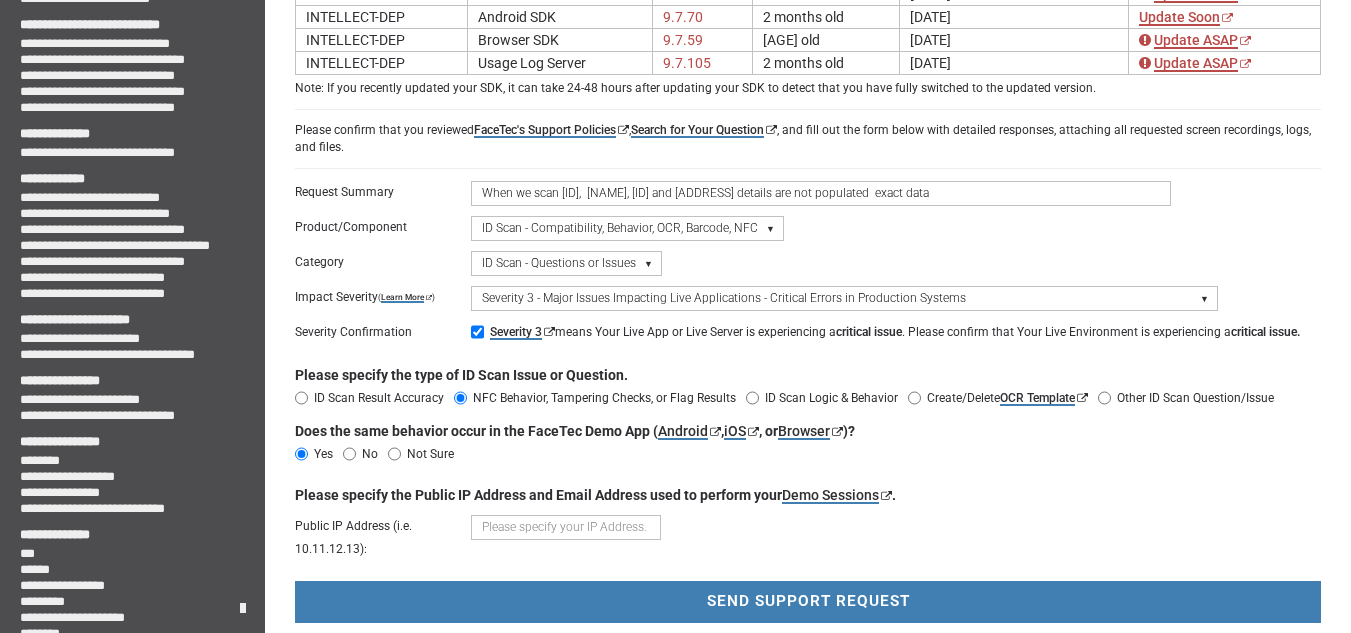 scroll, scrollTop: 349, scrollLeft: 0, axis: vertical 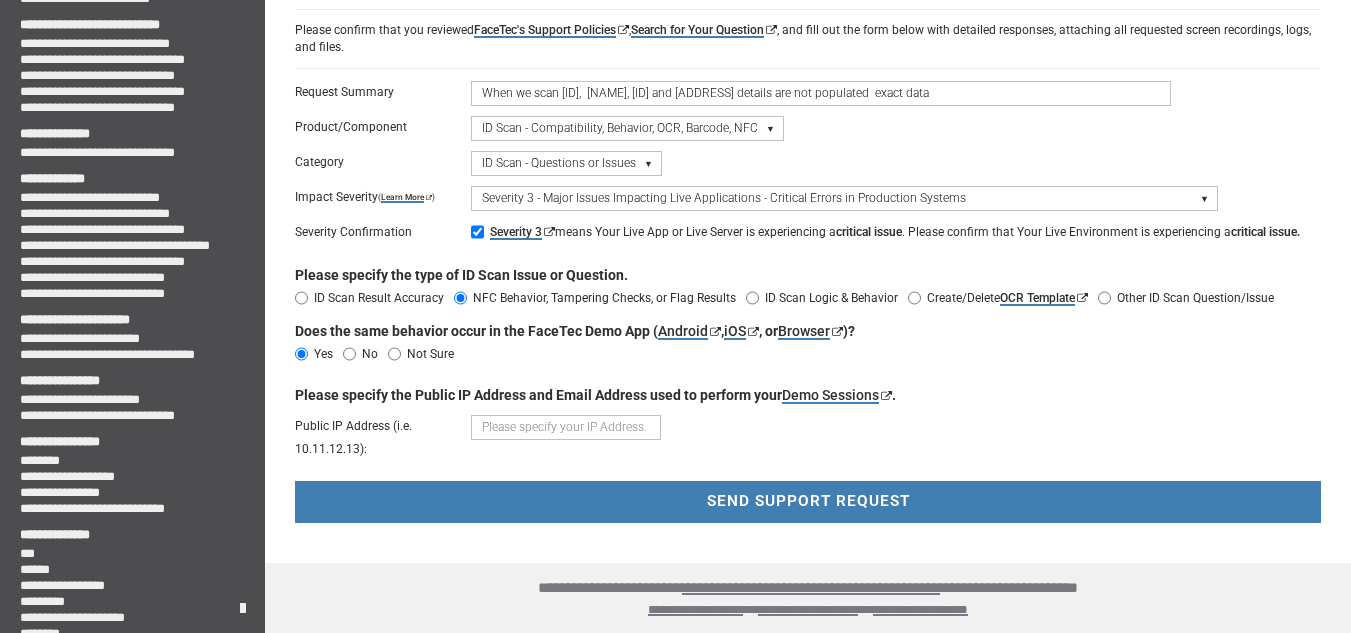 click at bounding box center (566, 427) 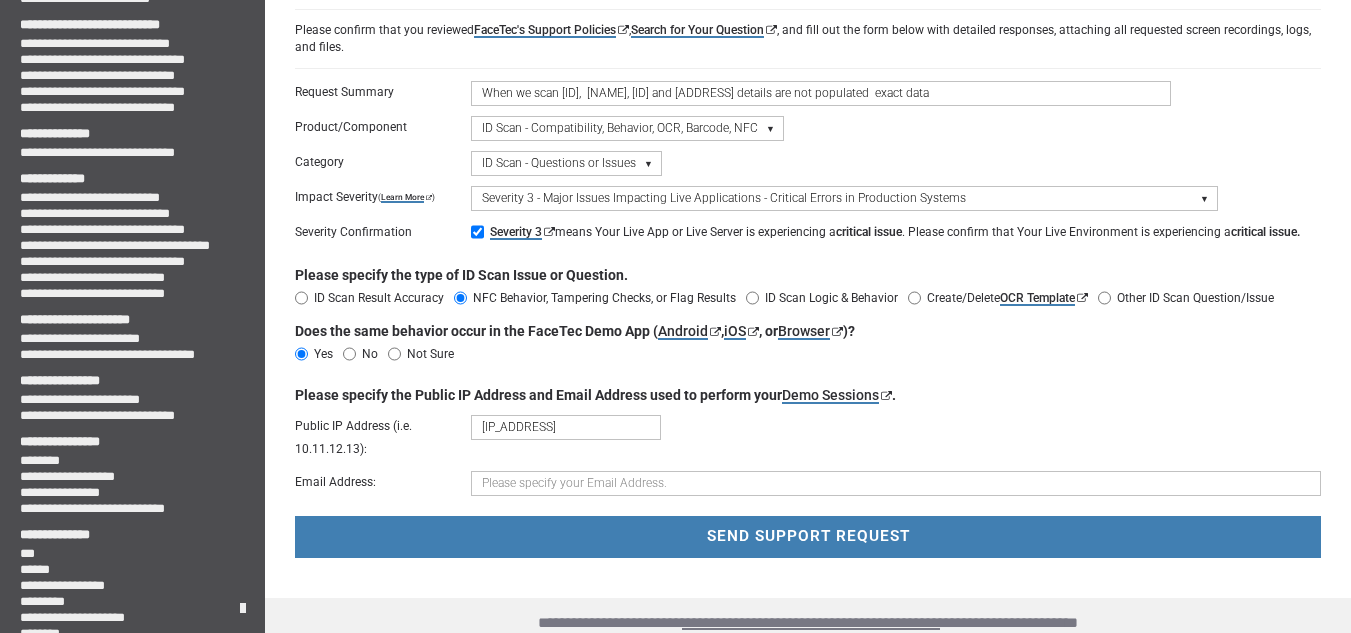 type on "[IP_ADDRESS]" 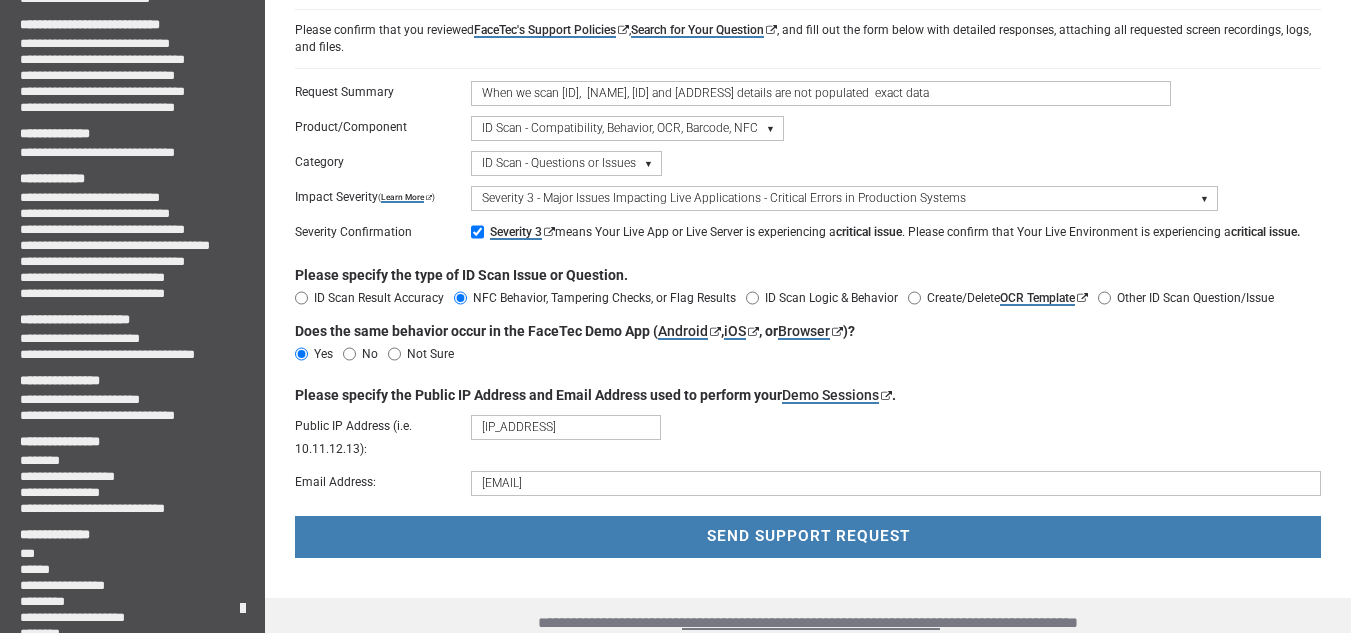 type on "[EMAIL]" 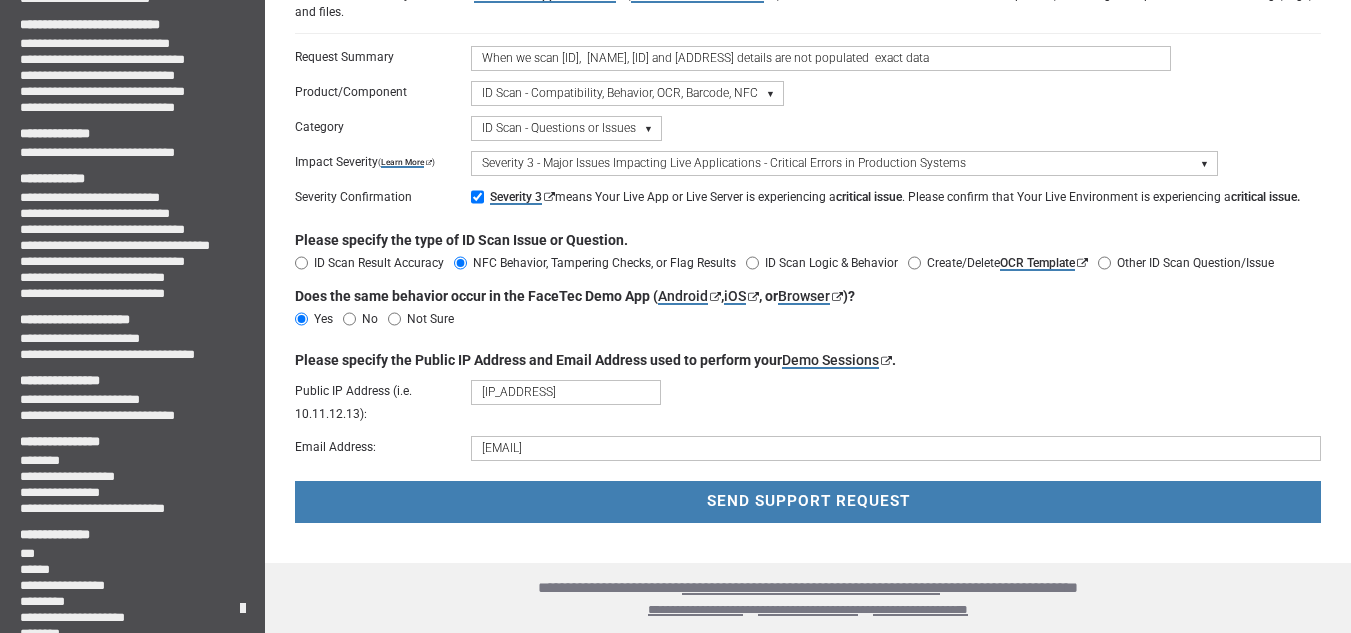 scroll, scrollTop: 84, scrollLeft: 0, axis: vertical 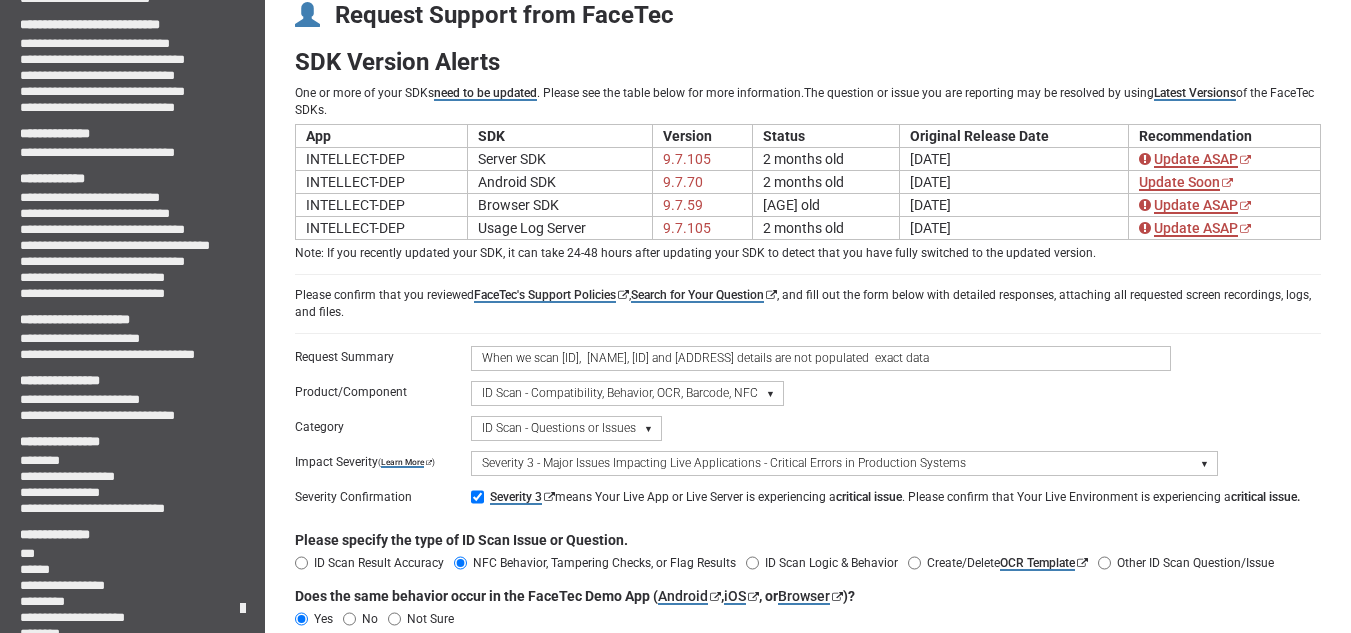 drag, startPoint x: 966, startPoint y: 355, endPoint x: 441, endPoint y: 354, distance: 525.001 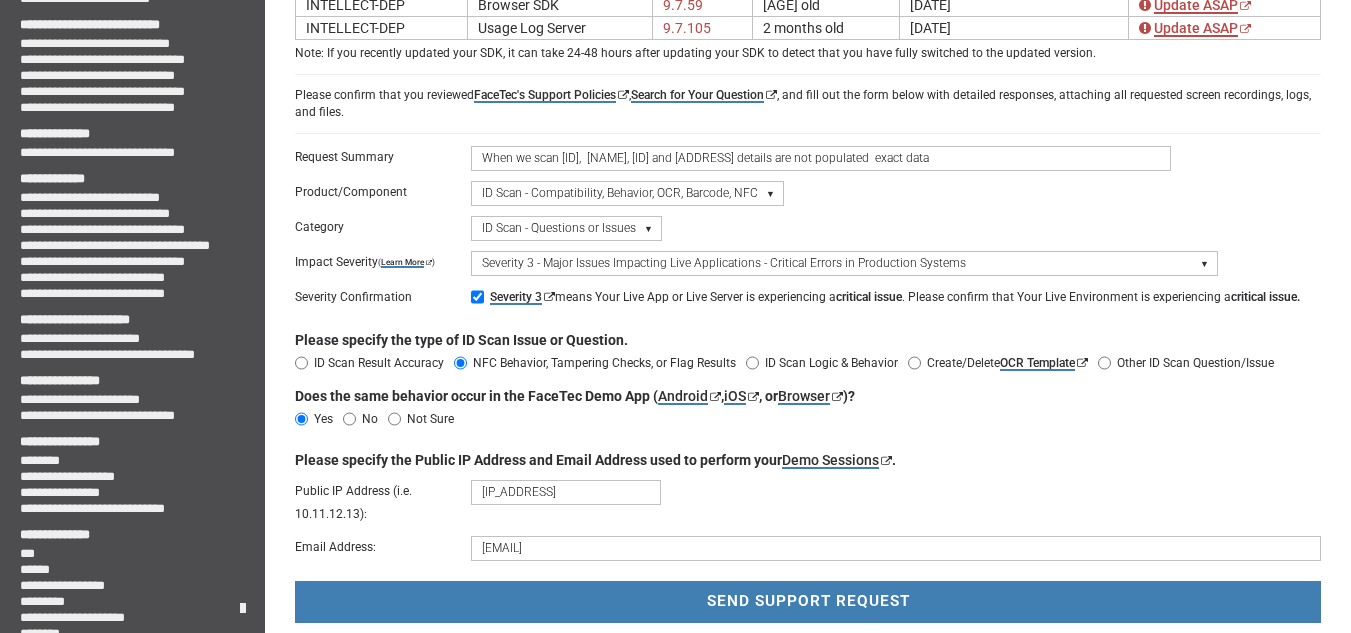 click on "ID Scan Result Accuracy" at bounding box center (301, 363) 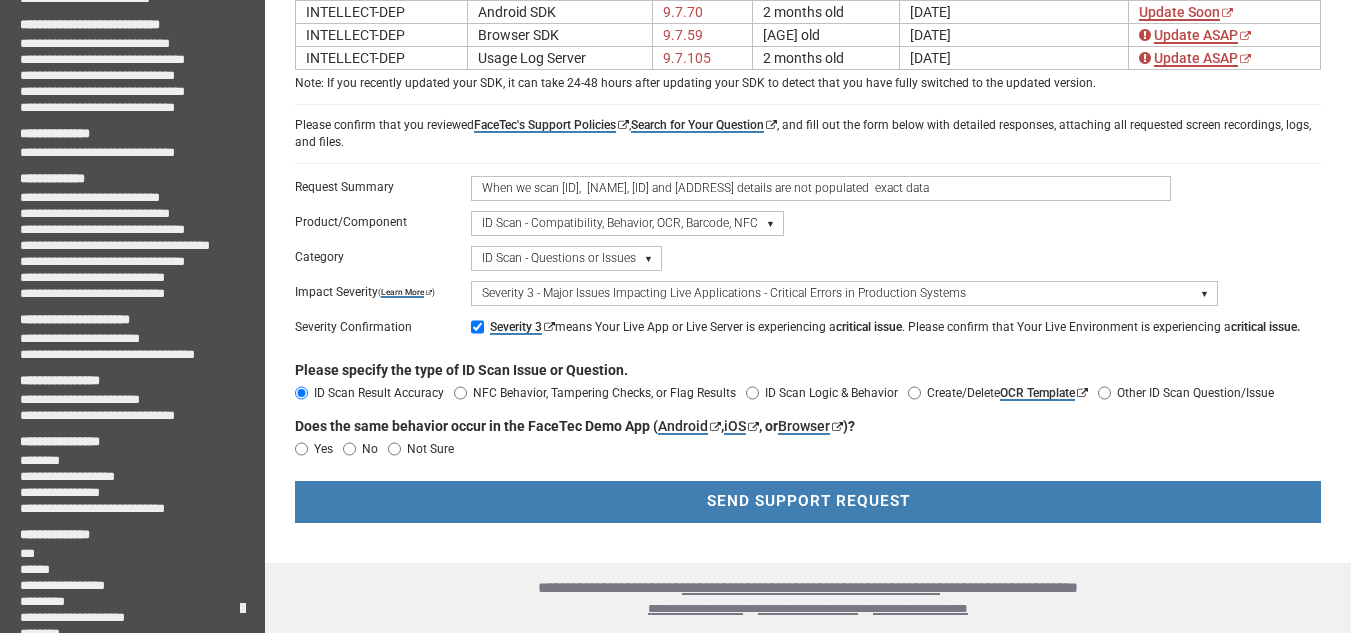 scroll, scrollTop: 254, scrollLeft: 0, axis: vertical 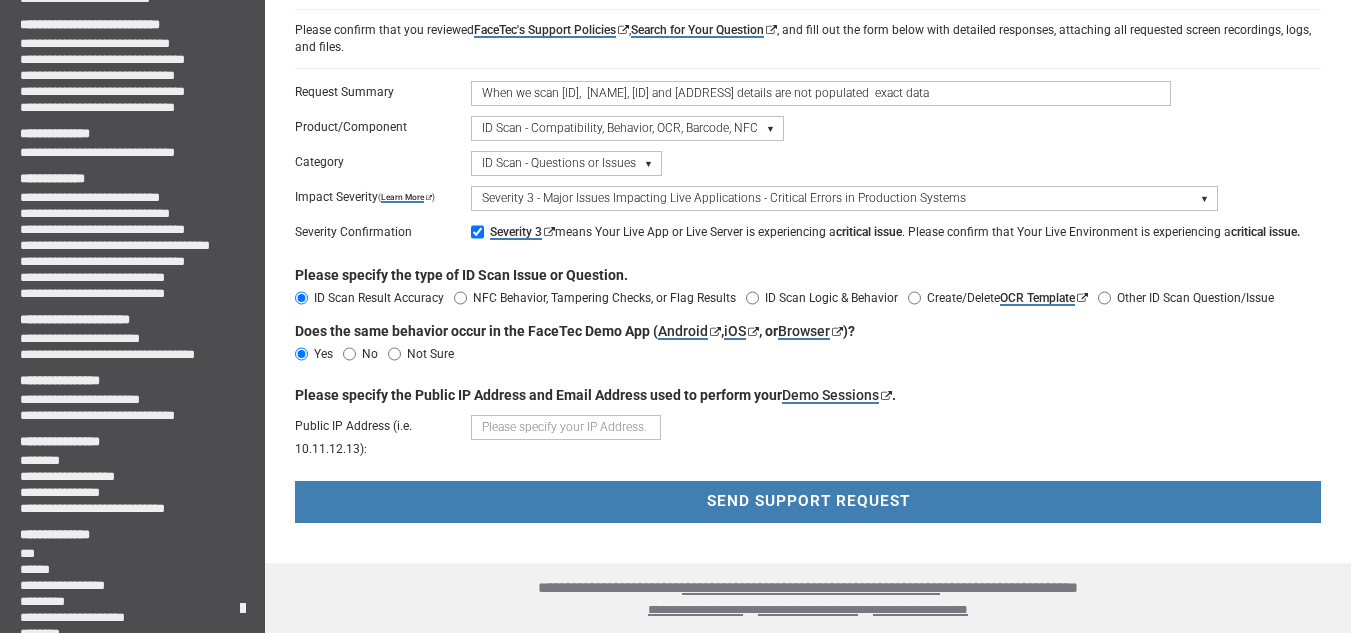 click at bounding box center (566, 427) 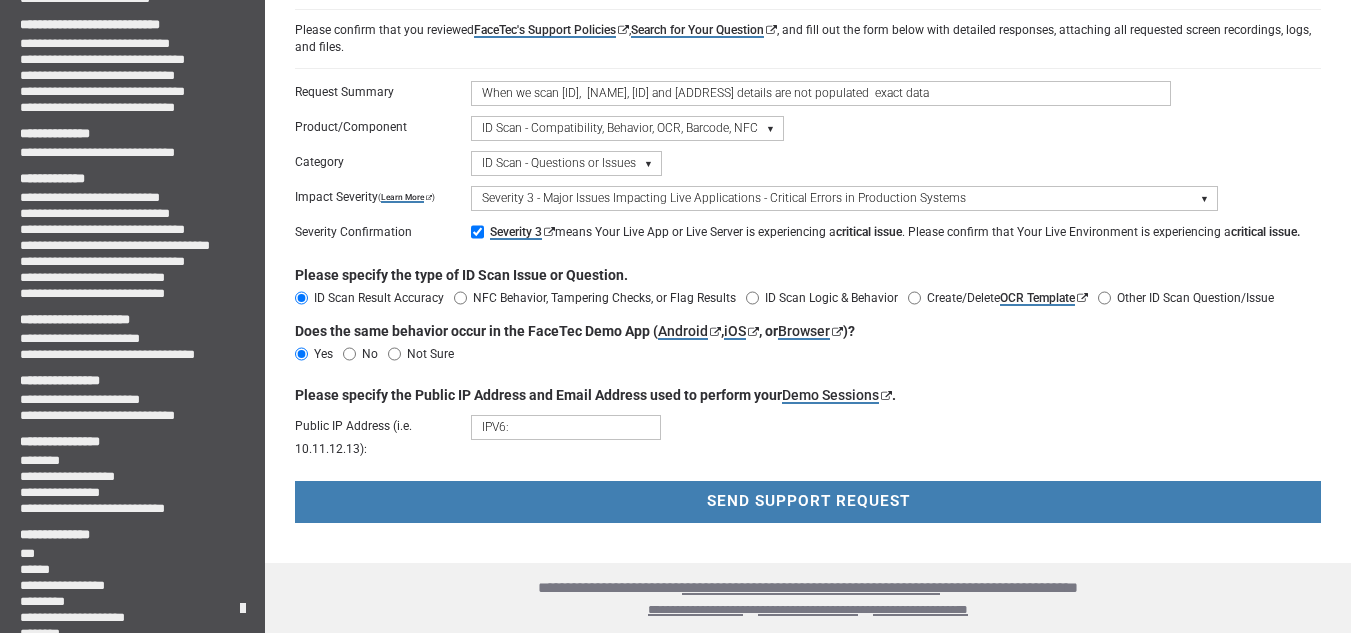 click on "IPV6:" at bounding box center [896, 438] 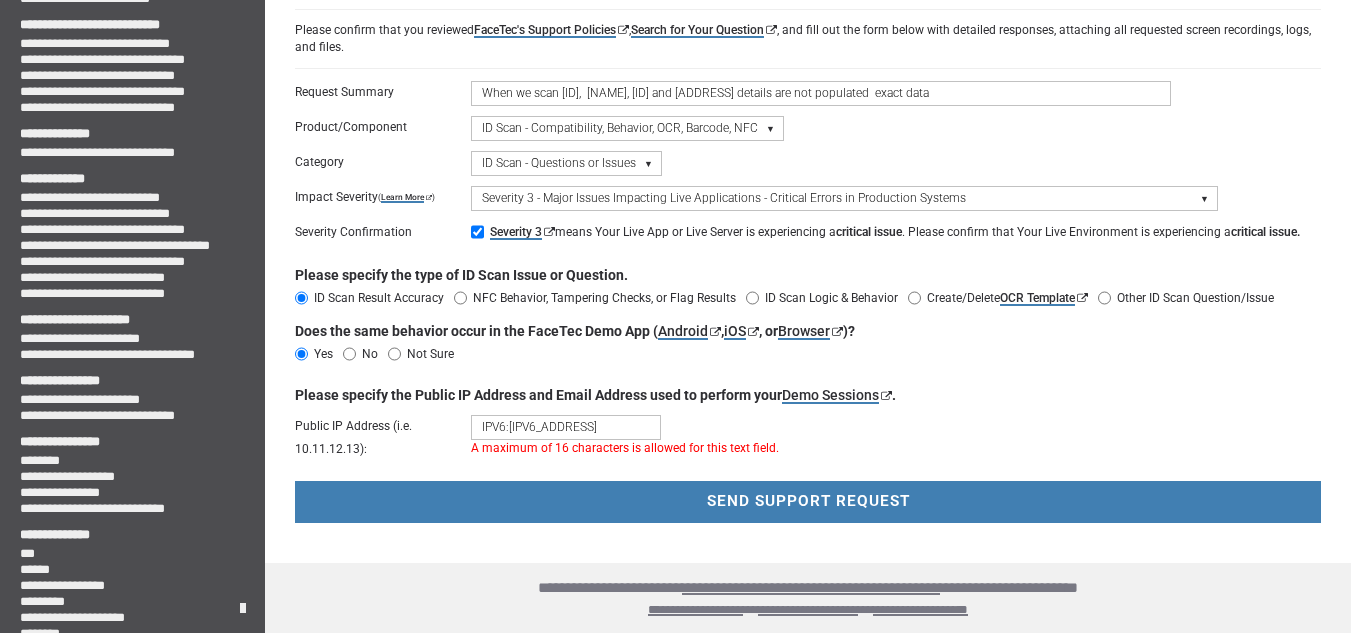 type on "IPV6:[IPV6_ADDRESS]" 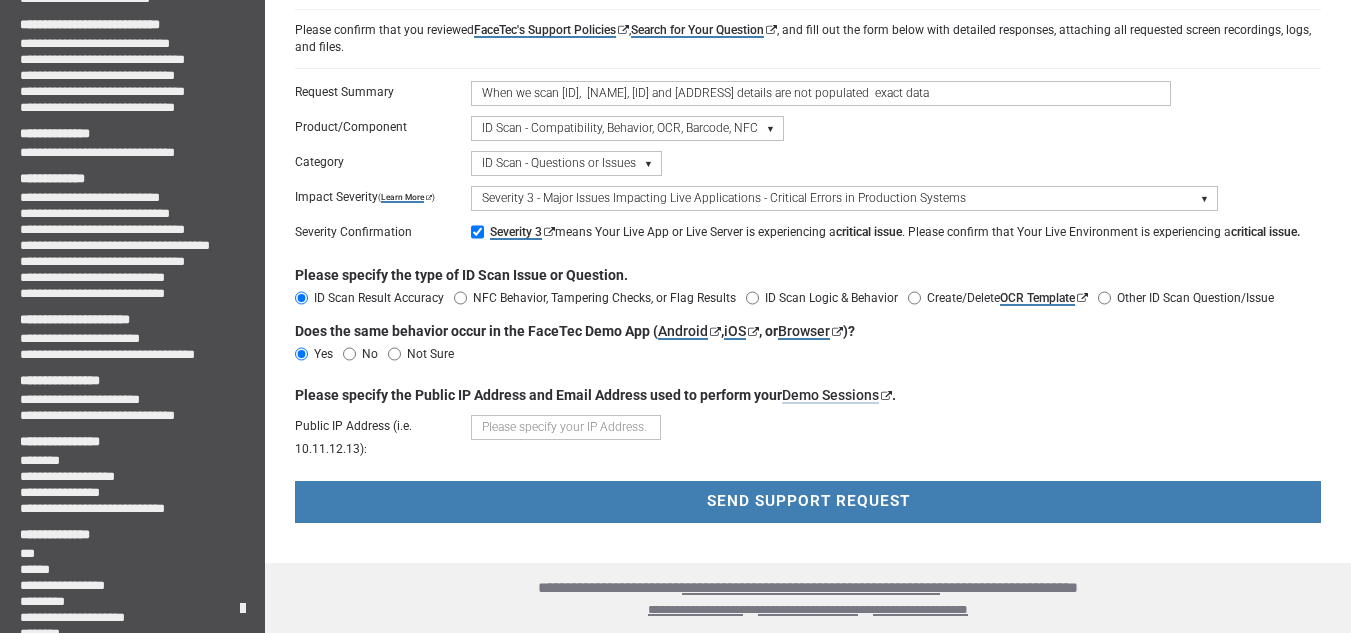click on "Demo Sessions" at bounding box center (830, 395) 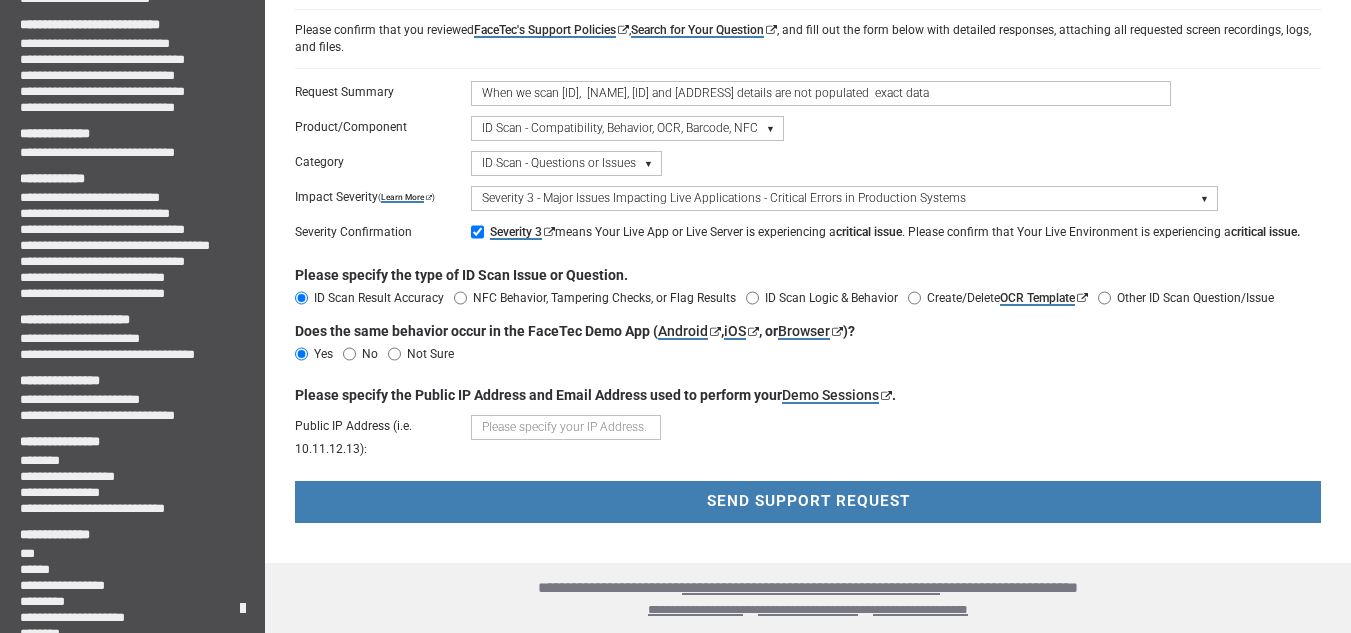 click at bounding box center (566, 427) 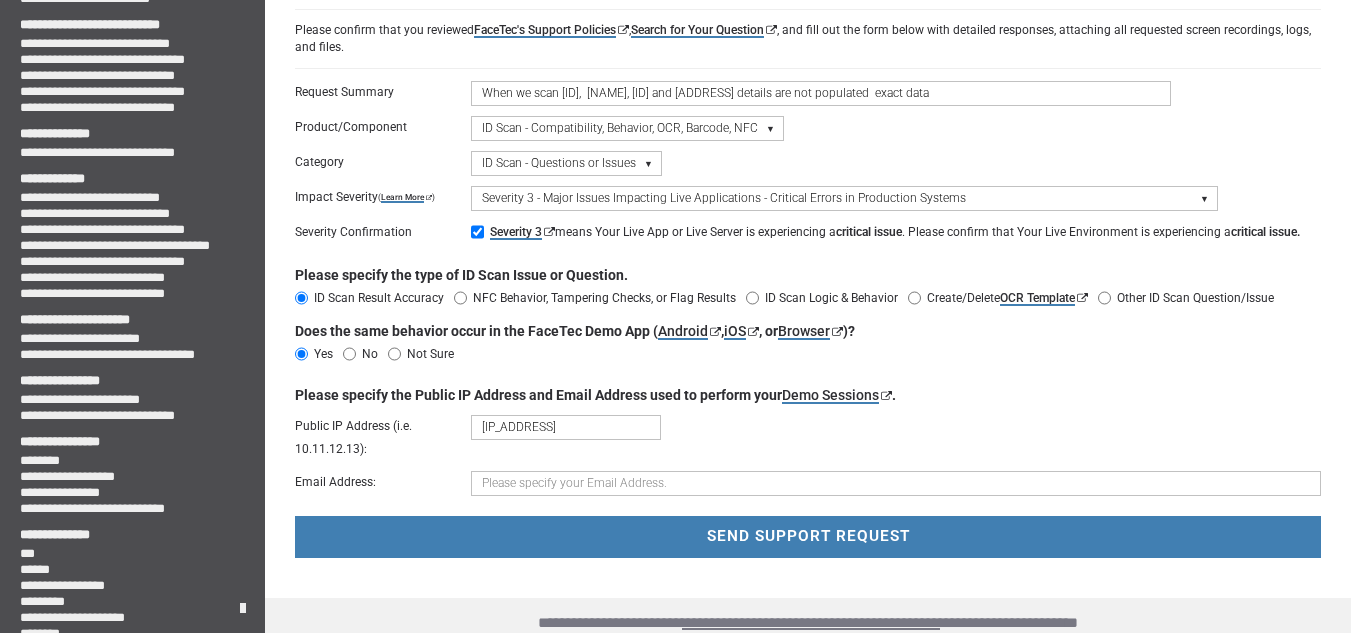 type on "[IP_ADDRESS]" 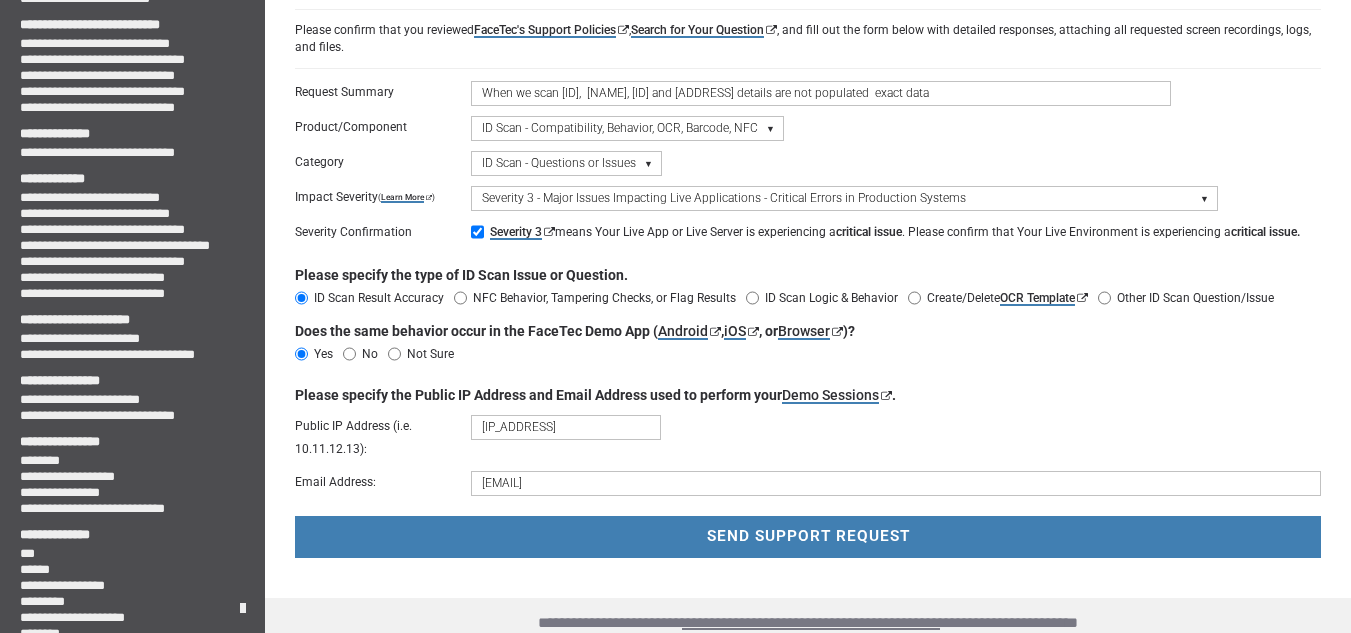 click on "[IP_ADDRESS]" at bounding box center (896, 438) 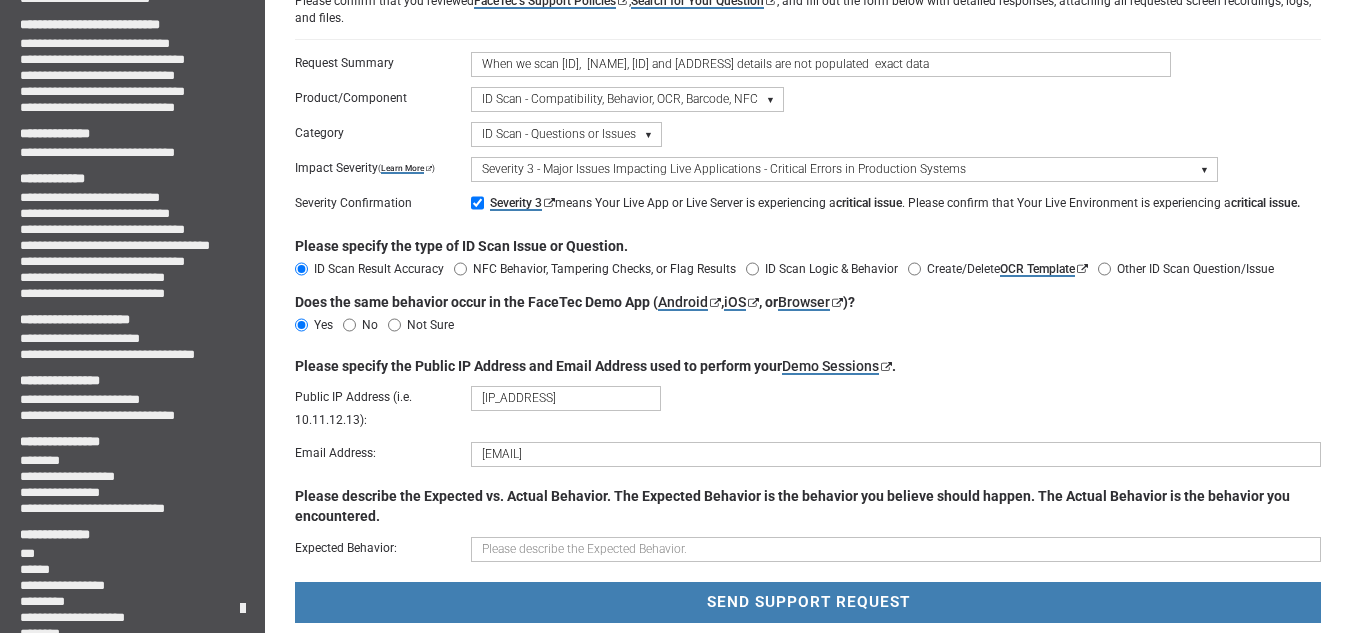 scroll, scrollTop: 278, scrollLeft: 0, axis: vertical 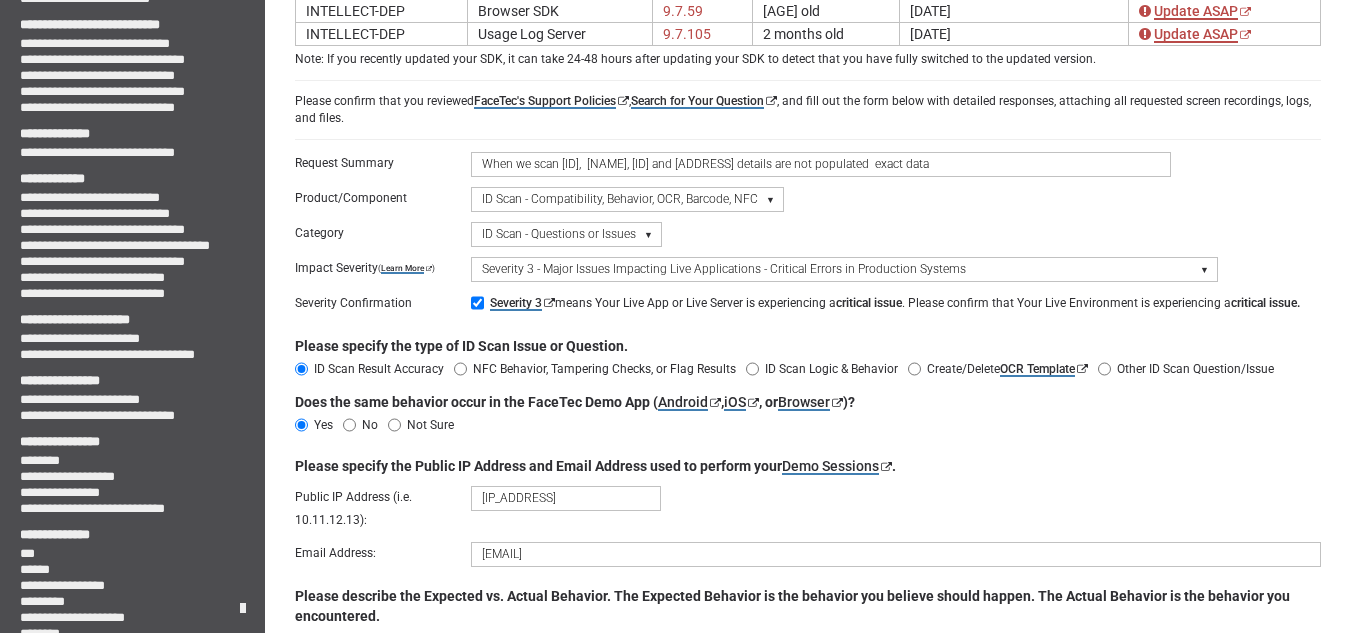 type on "[EMAIL]" 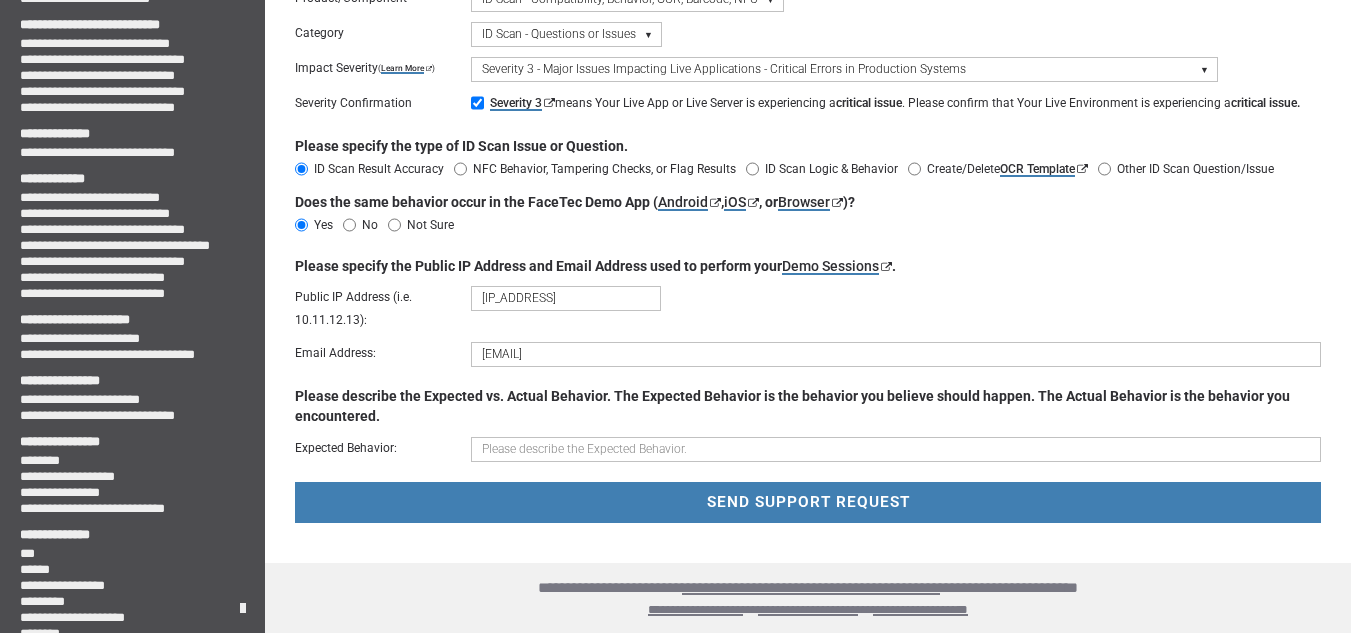 scroll, scrollTop: 178, scrollLeft: 0, axis: vertical 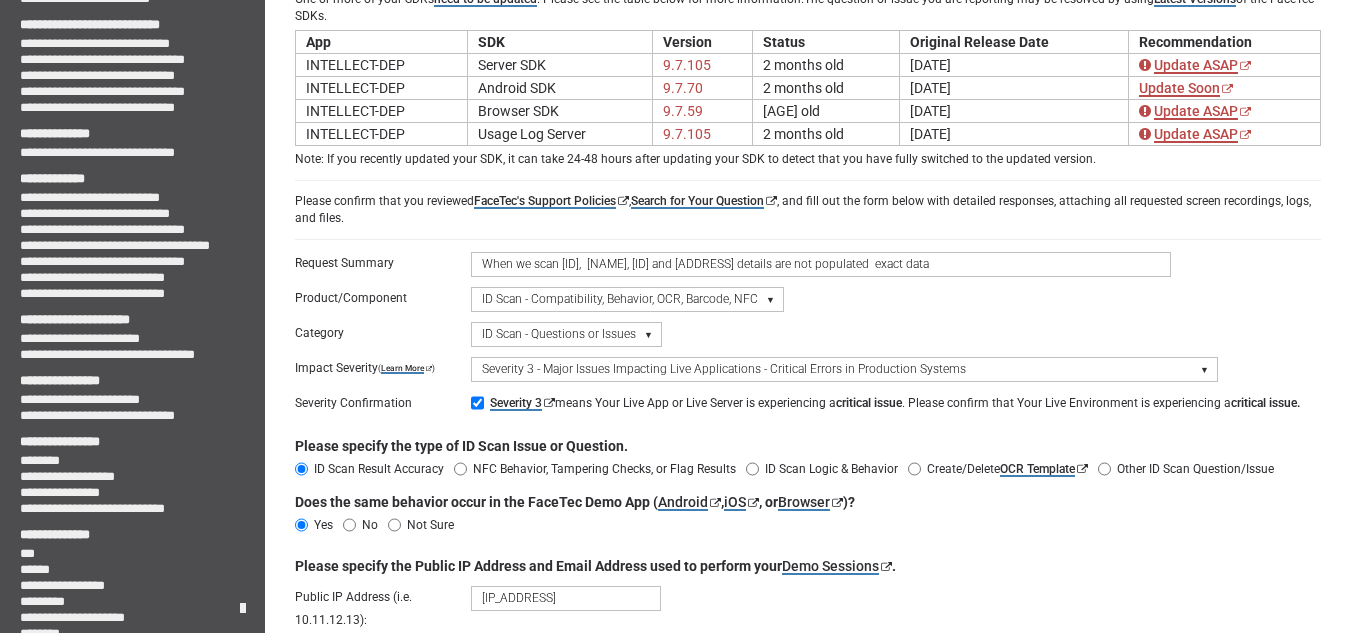 drag, startPoint x: 971, startPoint y: 263, endPoint x: 479, endPoint y: 269, distance: 492.0366 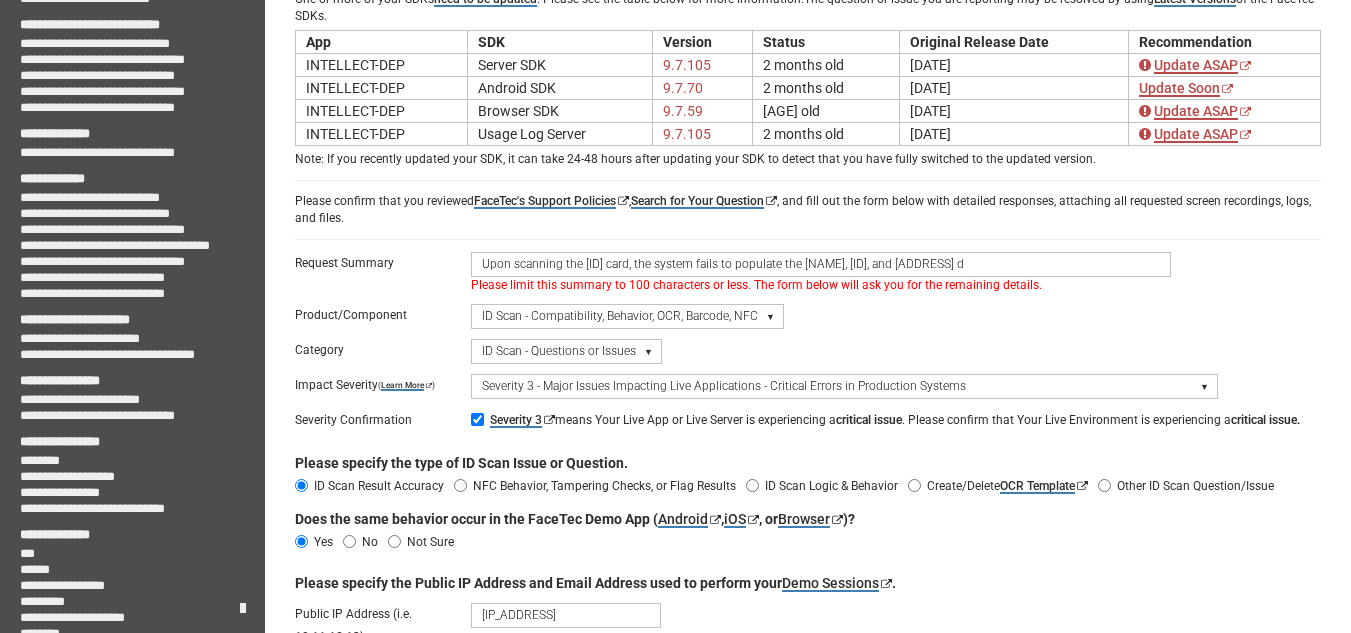 click on "Please select a Category ID Scan - Questions or Issues" at bounding box center [896, 351] 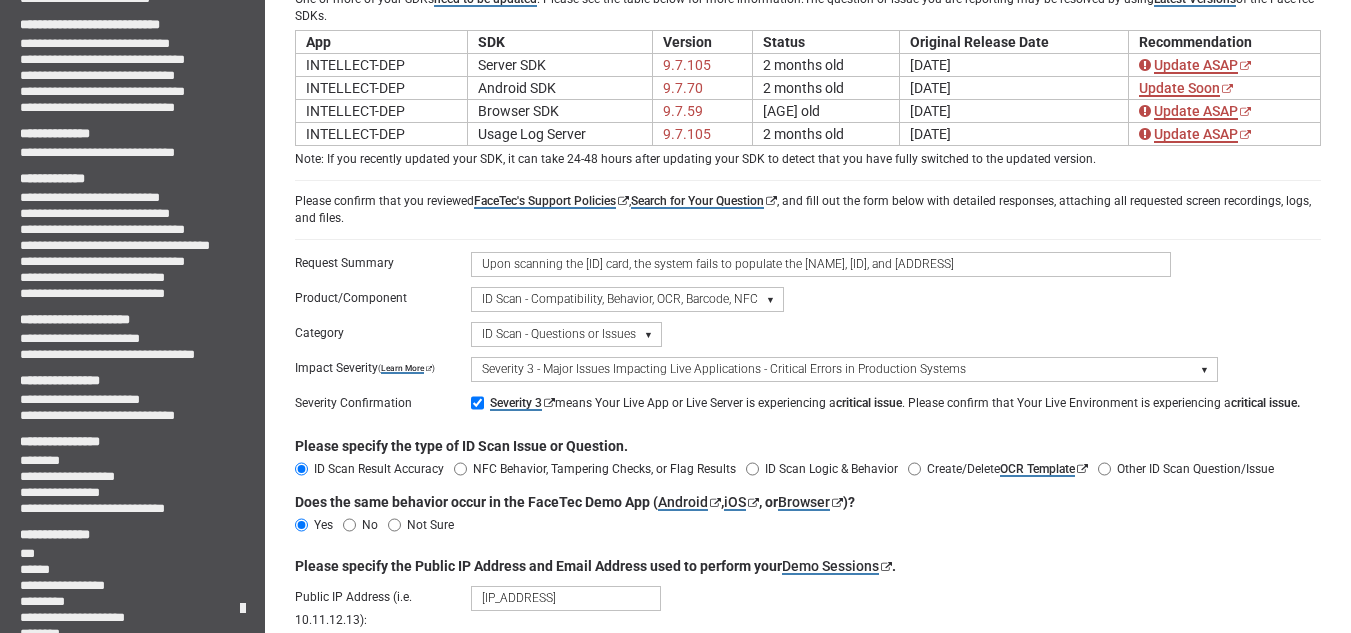 drag, startPoint x: 1039, startPoint y: 262, endPoint x: 475, endPoint y: 258, distance: 564.01416 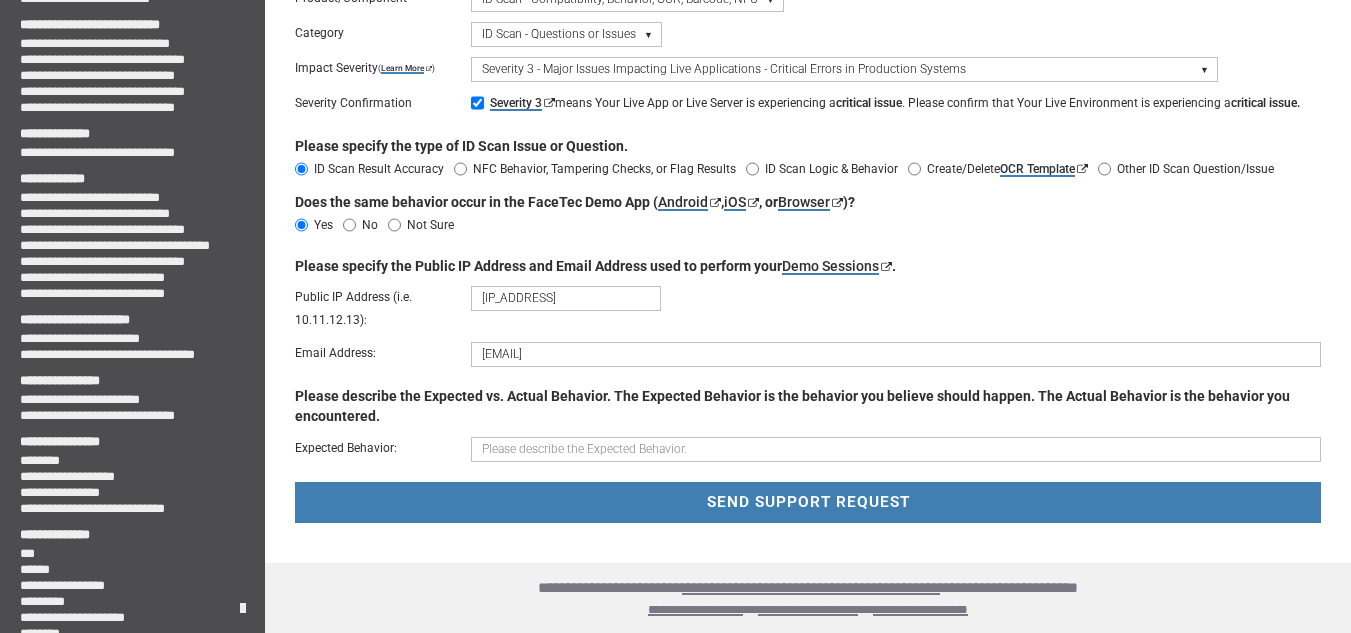 type on "Upon scanning the [ID] card, the system fails to populate the [NAME], [ID], and [ADDRESS]" 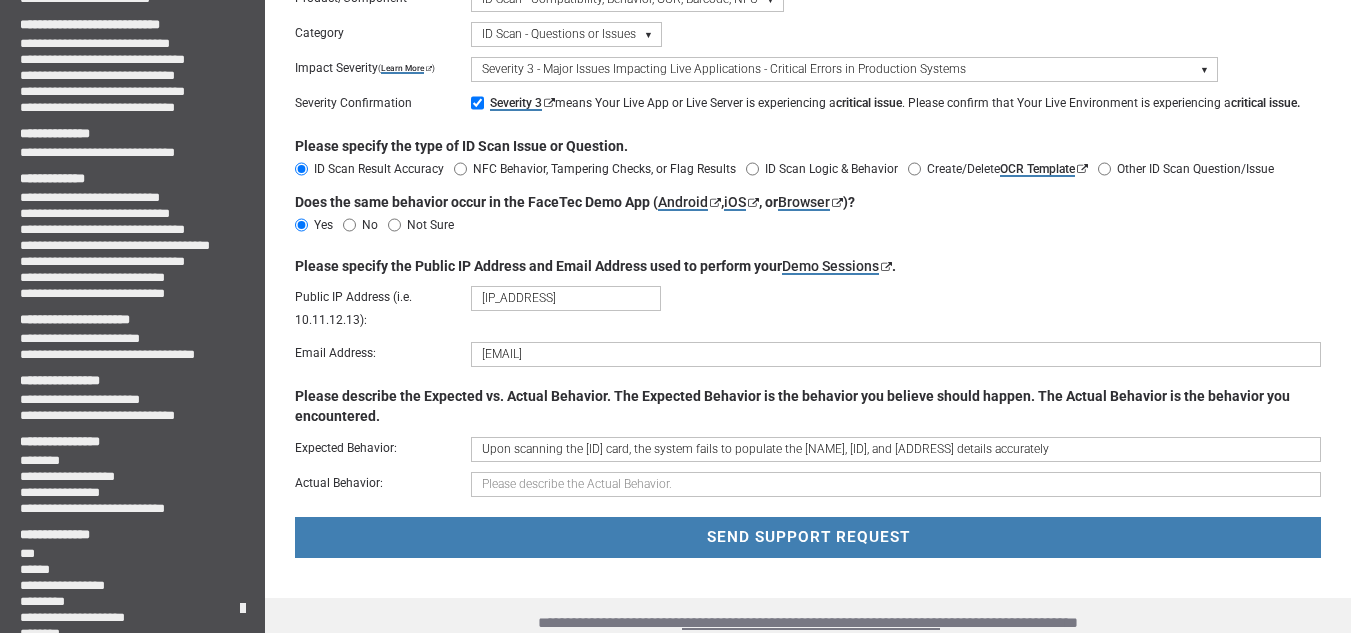 drag, startPoint x: 1049, startPoint y: 451, endPoint x: 469, endPoint y: 443, distance: 580.0552 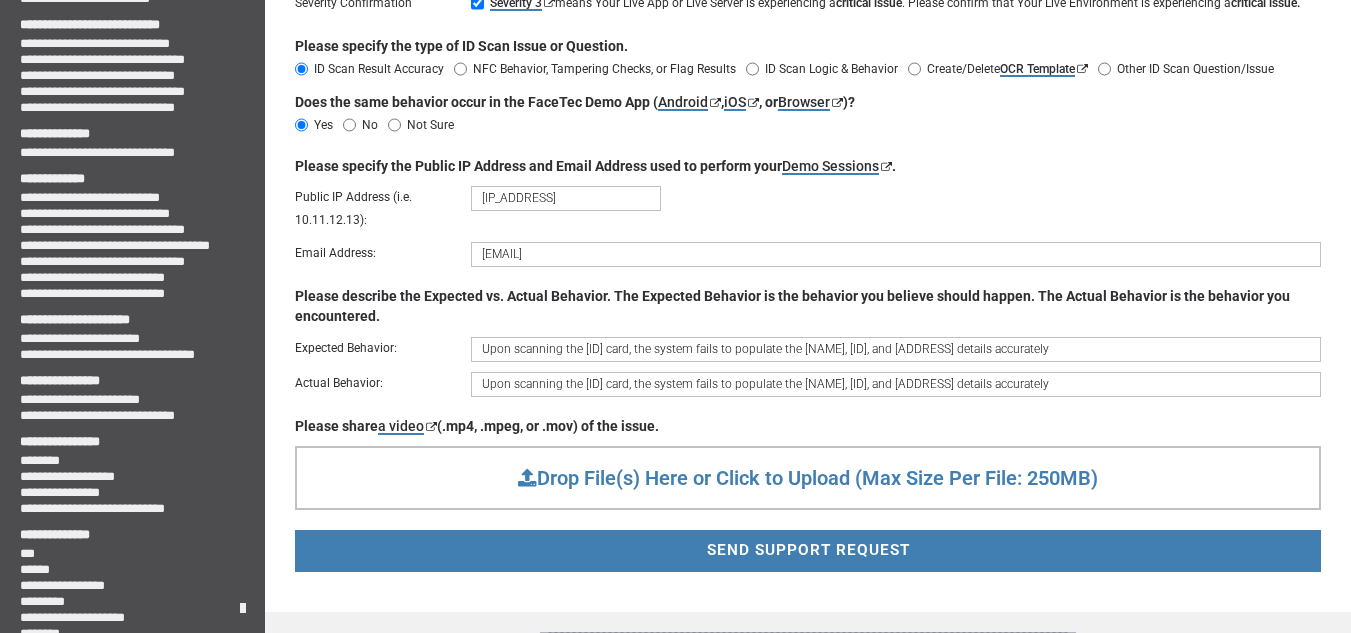 scroll, scrollTop: 627, scrollLeft: 0, axis: vertical 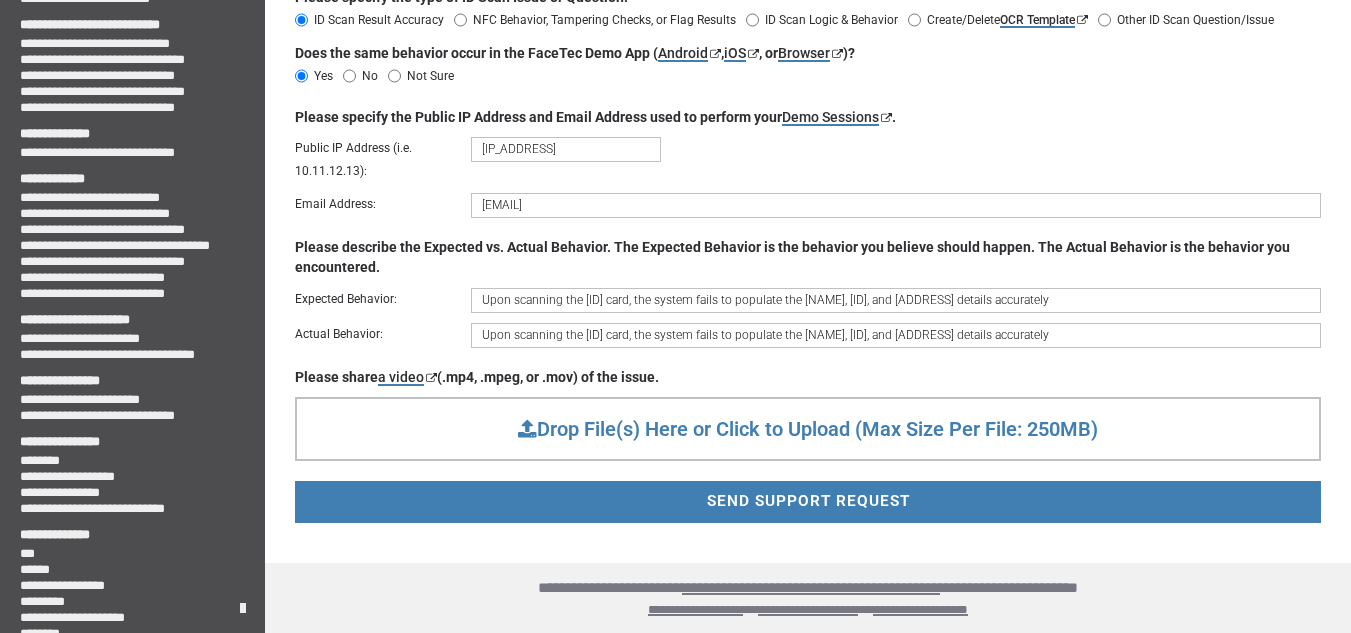 type on "Upon scanning the [ID] card, the system fails to populate the [NAME], [ID], and [ADDRESS] details accurately" 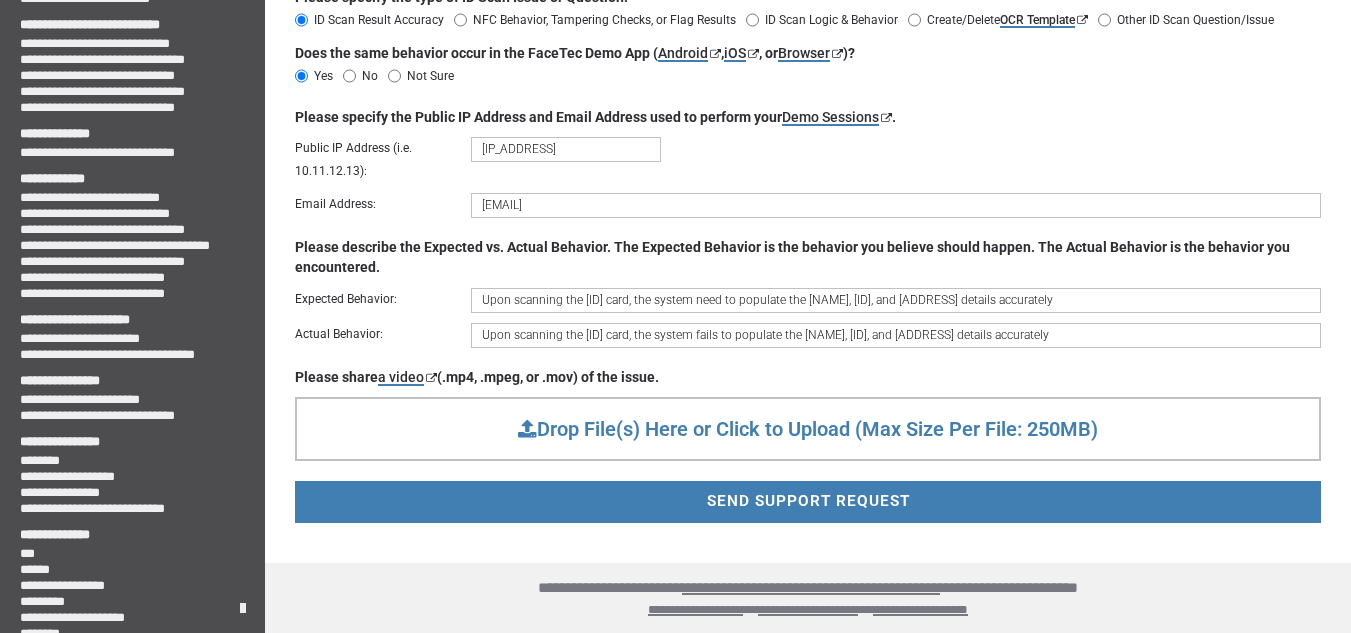 type on "Upon scanning the [ID] card, the system need to populate the [NAME], [ID], and [ADDRESS] details accurately" 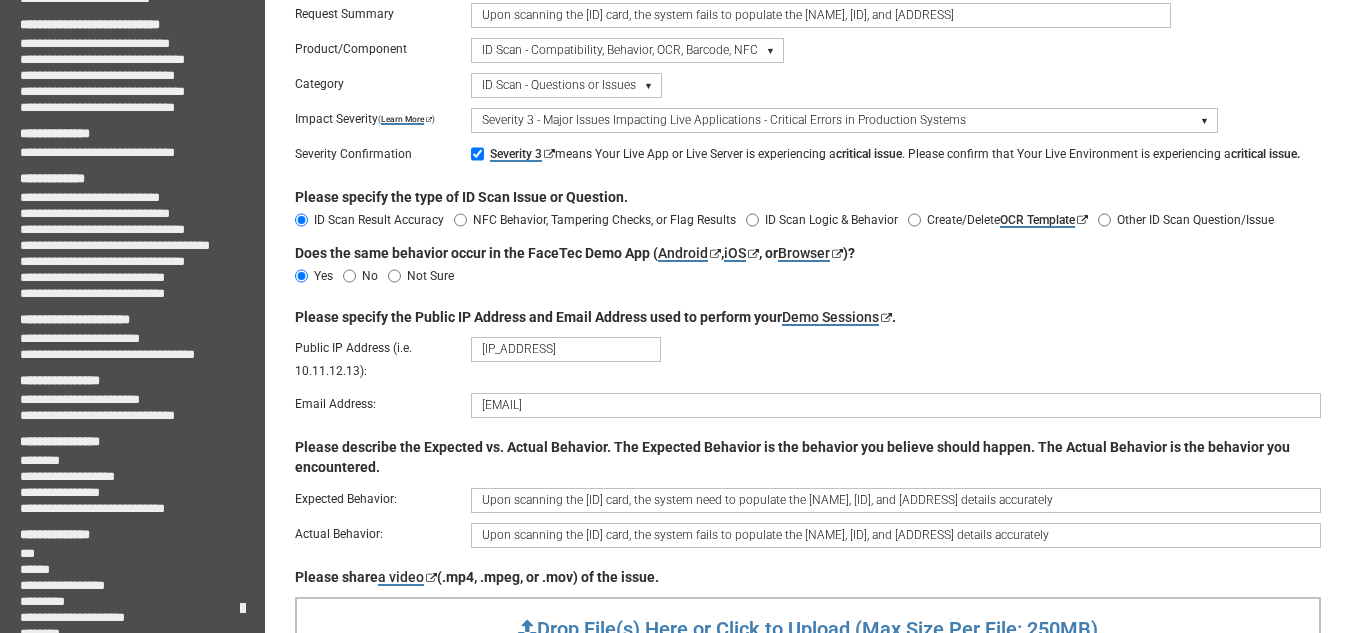 scroll, scrollTop: 627, scrollLeft: 0, axis: vertical 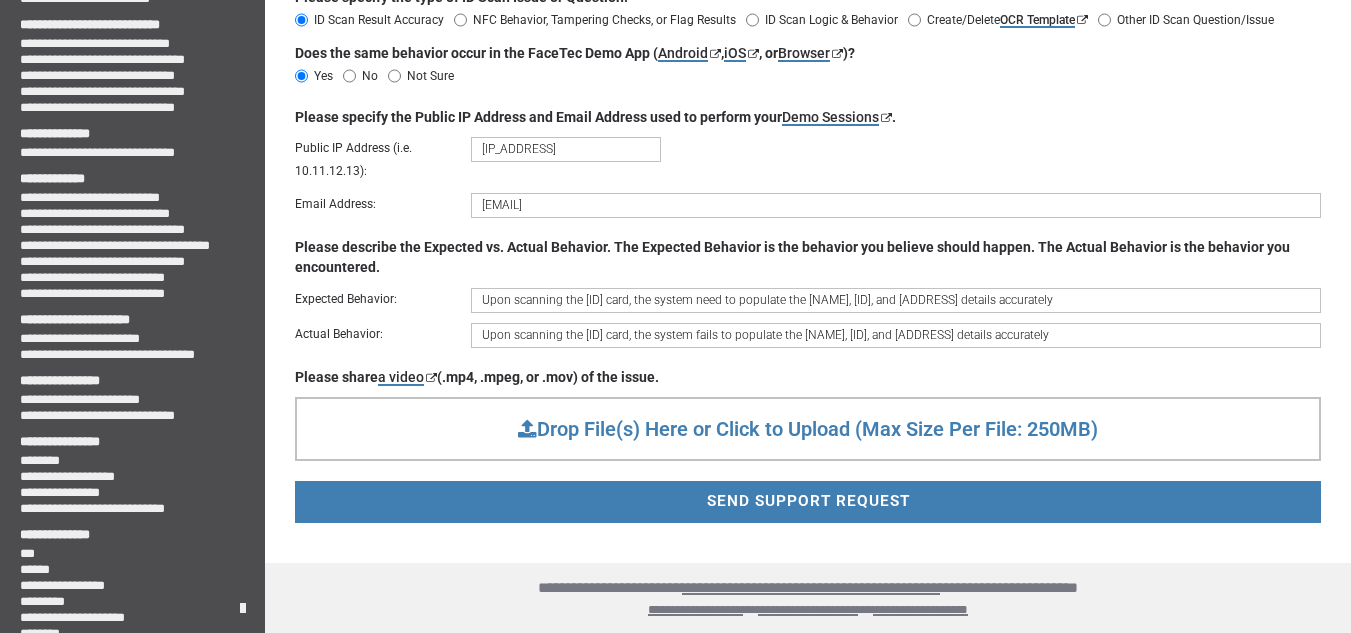 click on "SEND SUPPORT REQUEST" at bounding box center [808, 502] 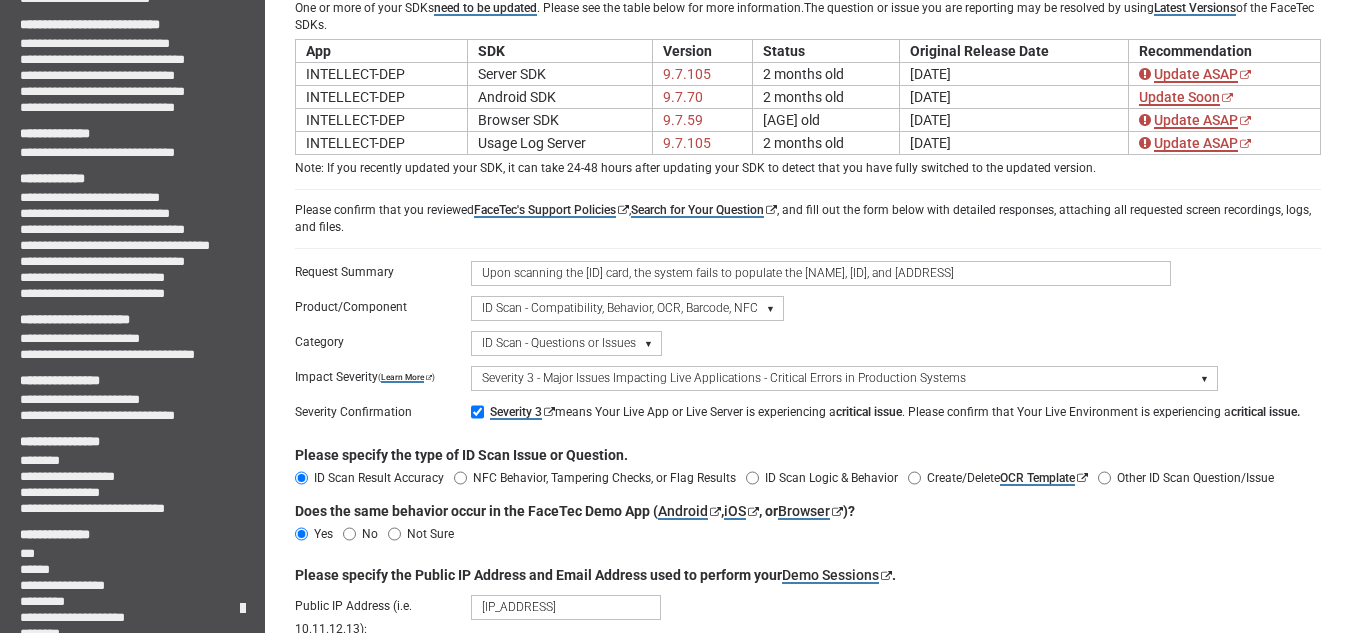 scroll, scrollTop: 0, scrollLeft: 0, axis: both 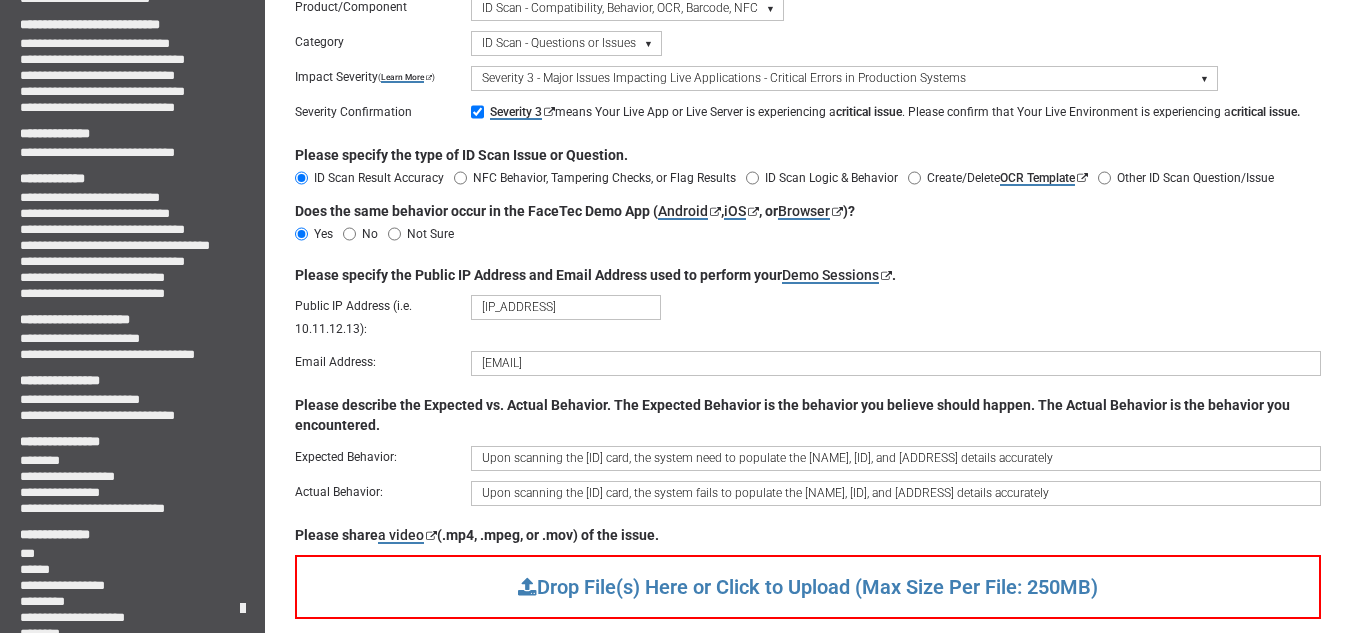 click on "[IP_ADDRESS]" at bounding box center (896, 318) 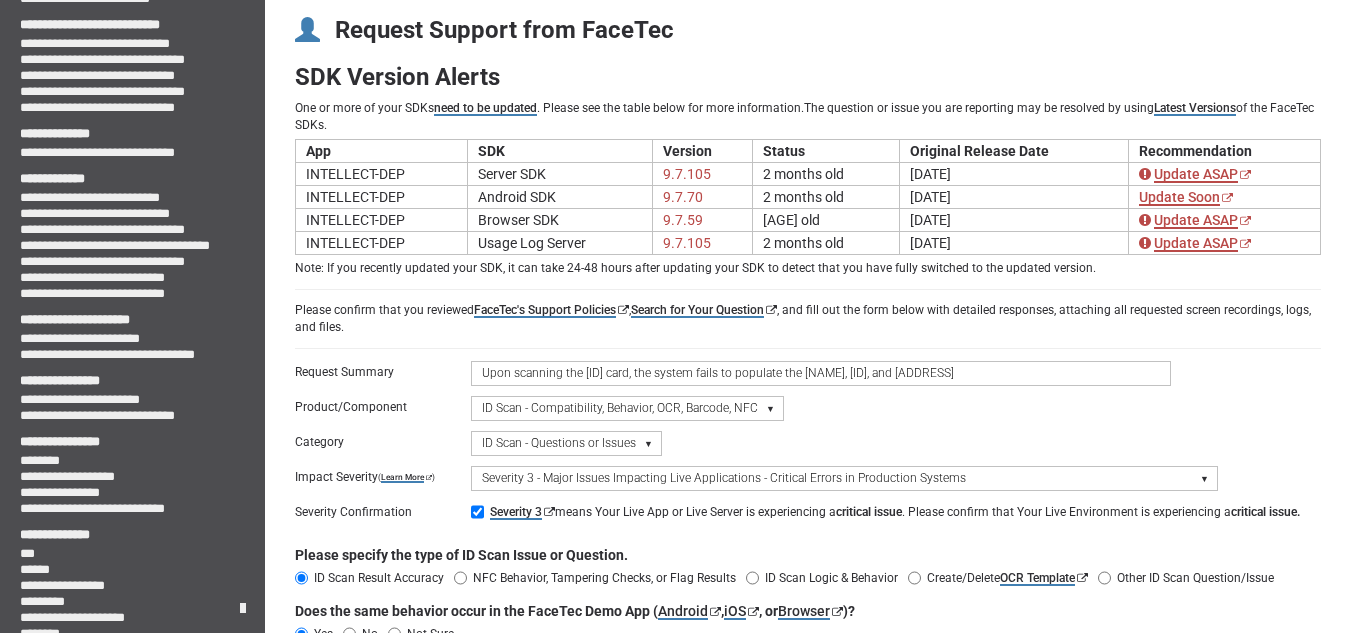 scroll, scrollTop: 0, scrollLeft: 0, axis: both 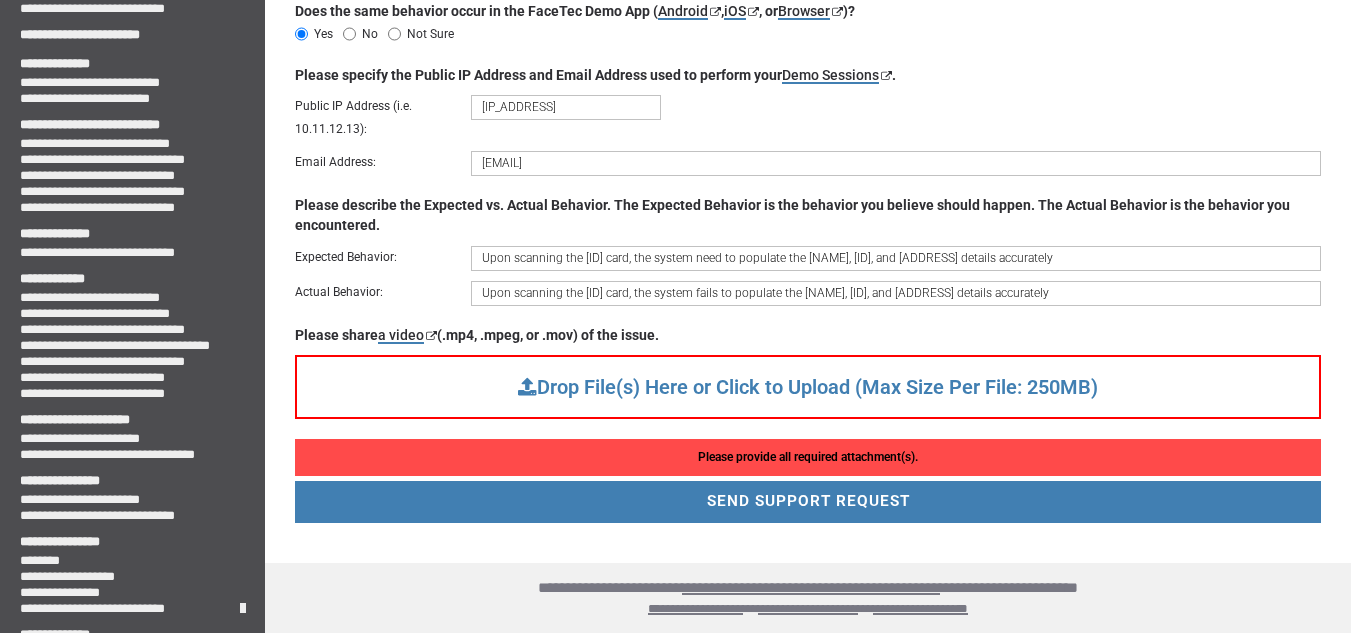 click on "Drop File(s) Here or Click to Upload (Max Size Per File: 250MB)" at bounding box center [808, 387] 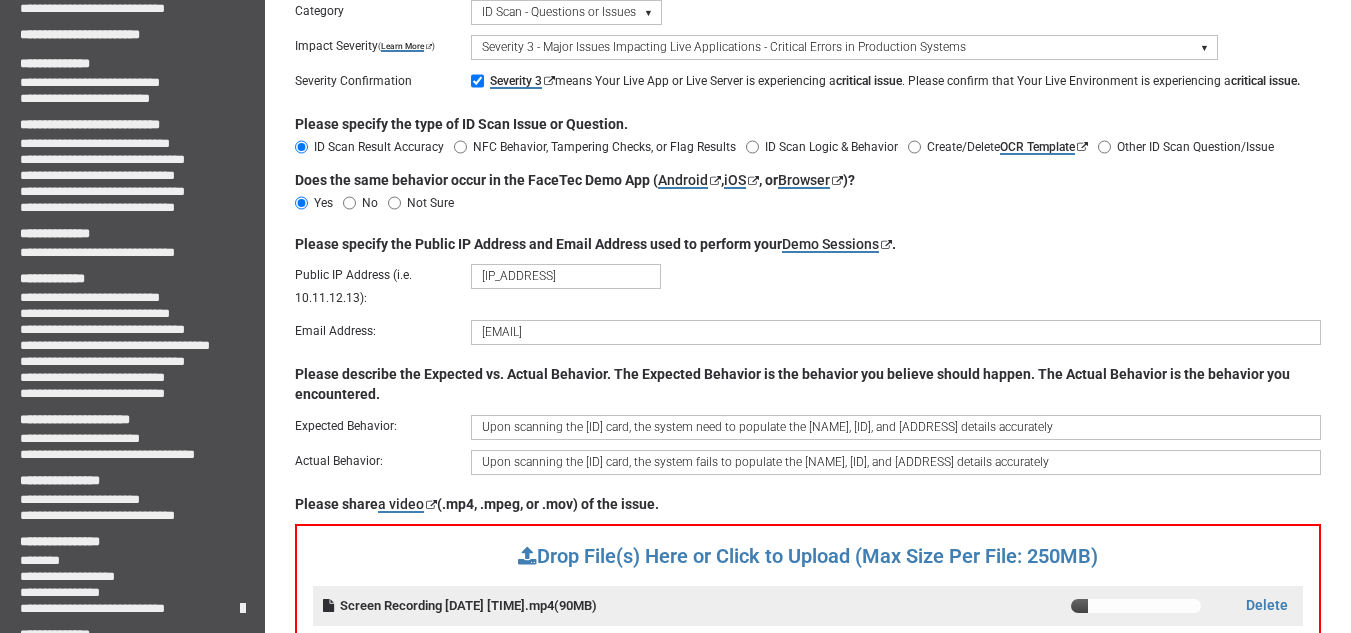 scroll, scrollTop: 724, scrollLeft: 0, axis: vertical 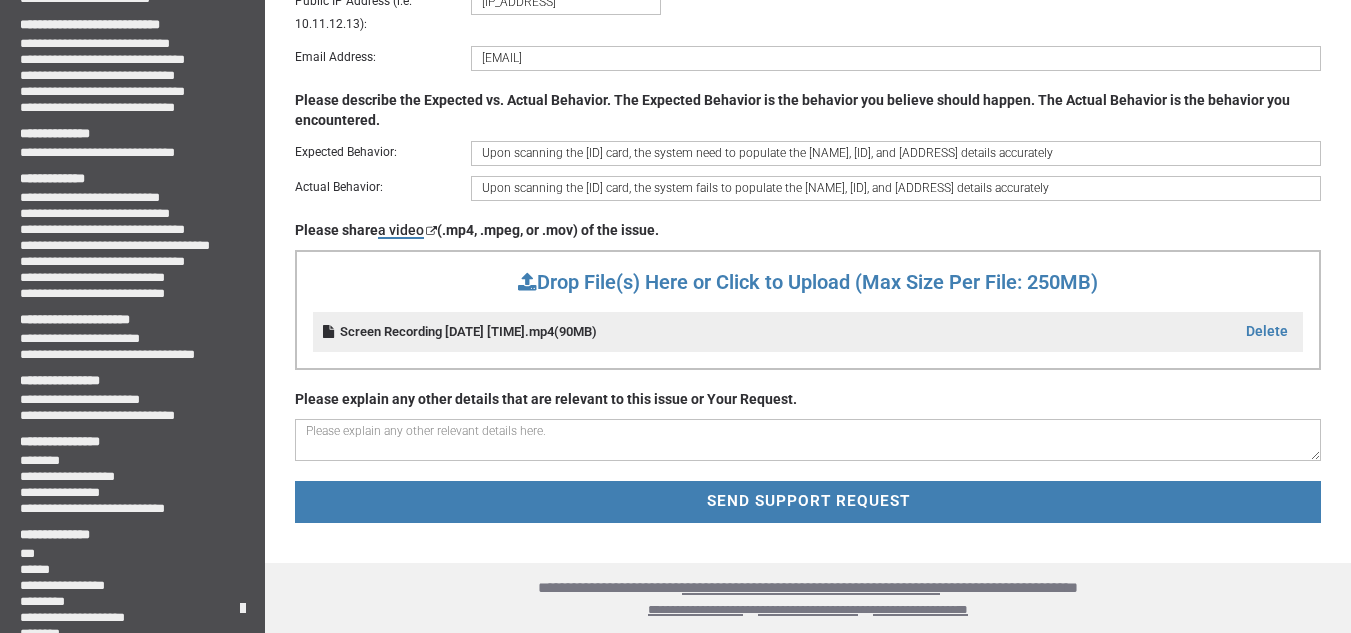 click at bounding box center [808, 440] 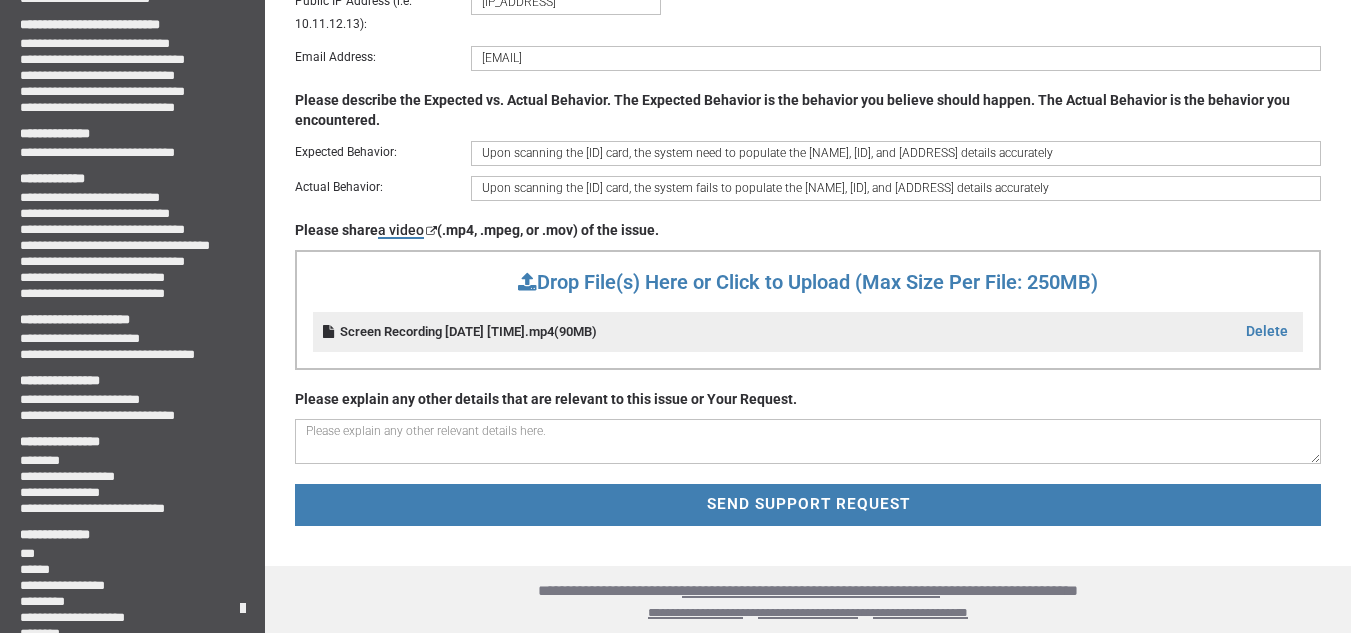 click on "Drop File(s) Here or Click to Upload (Max Size Per File: 250MB)" at bounding box center [808, 282] 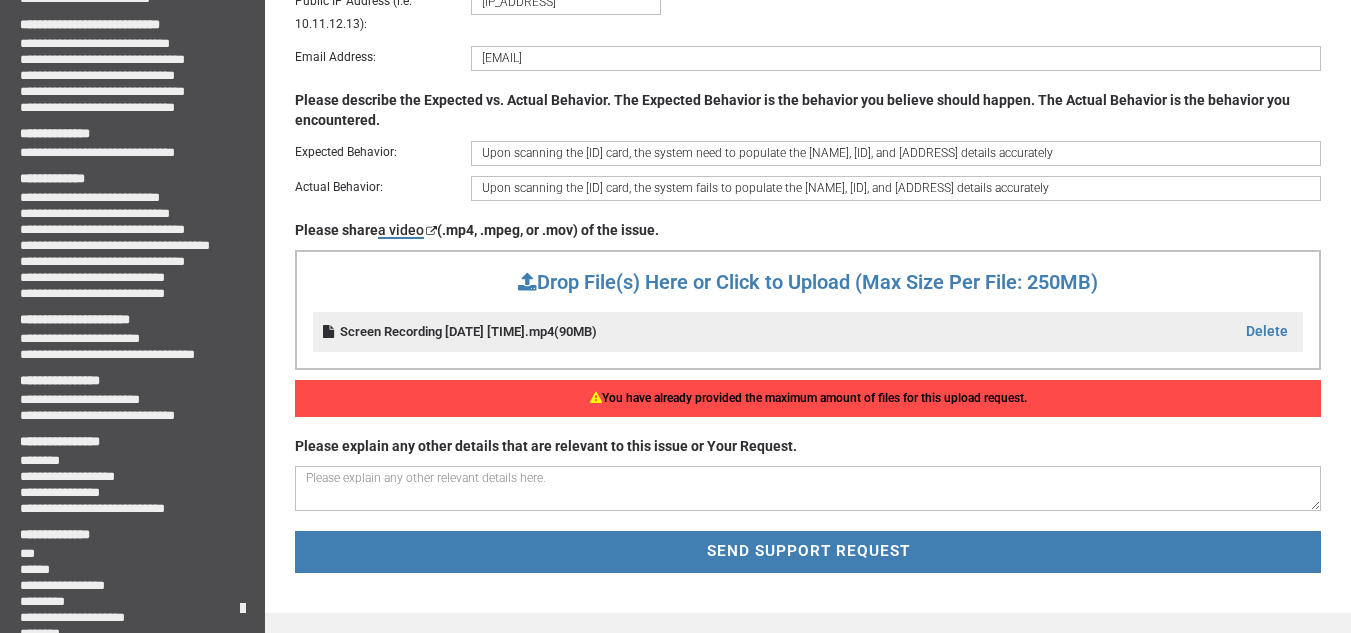 click on "SEND SUPPORT REQUEST" at bounding box center [808, 551] 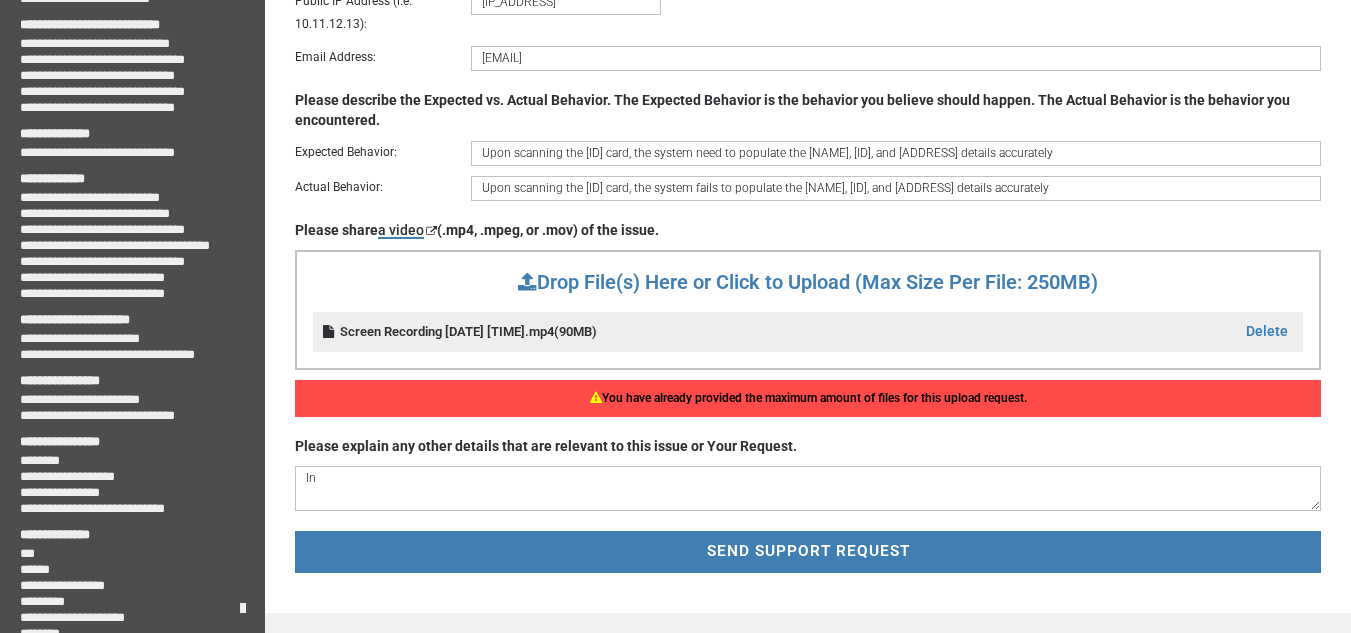 type on "[FIRST]" 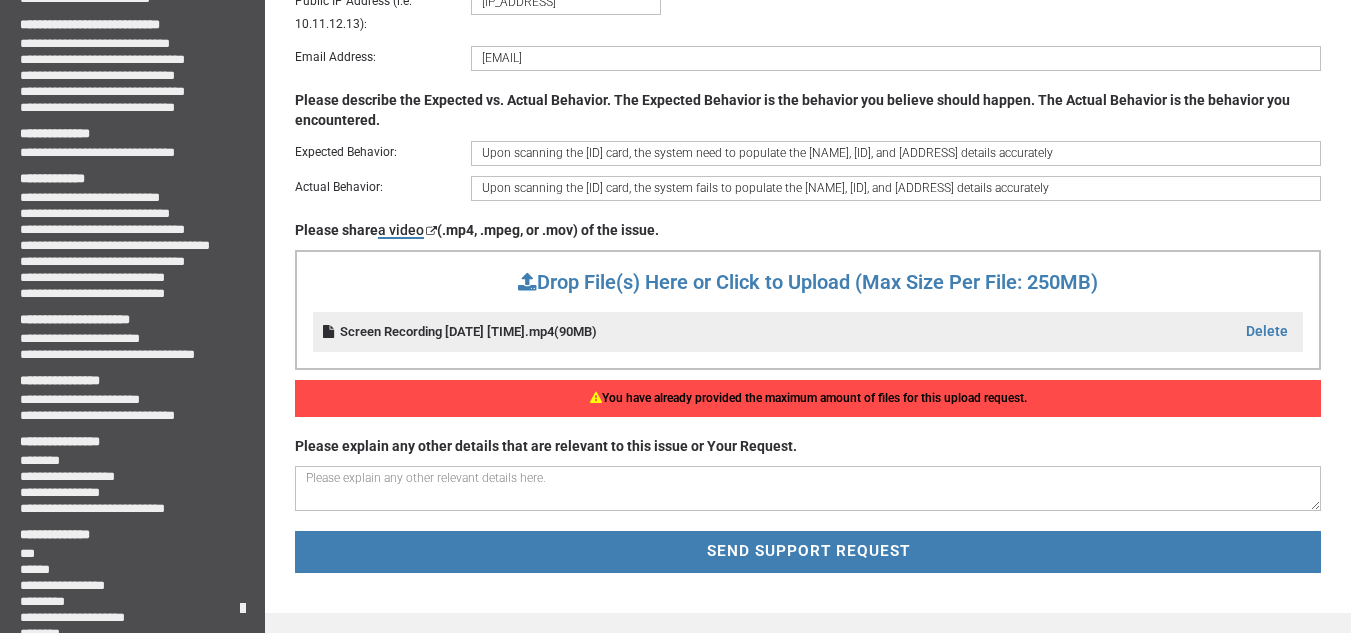 drag, startPoint x: 1139, startPoint y: 187, endPoint x: 479, endPoint y: 191, distance: 660.01215 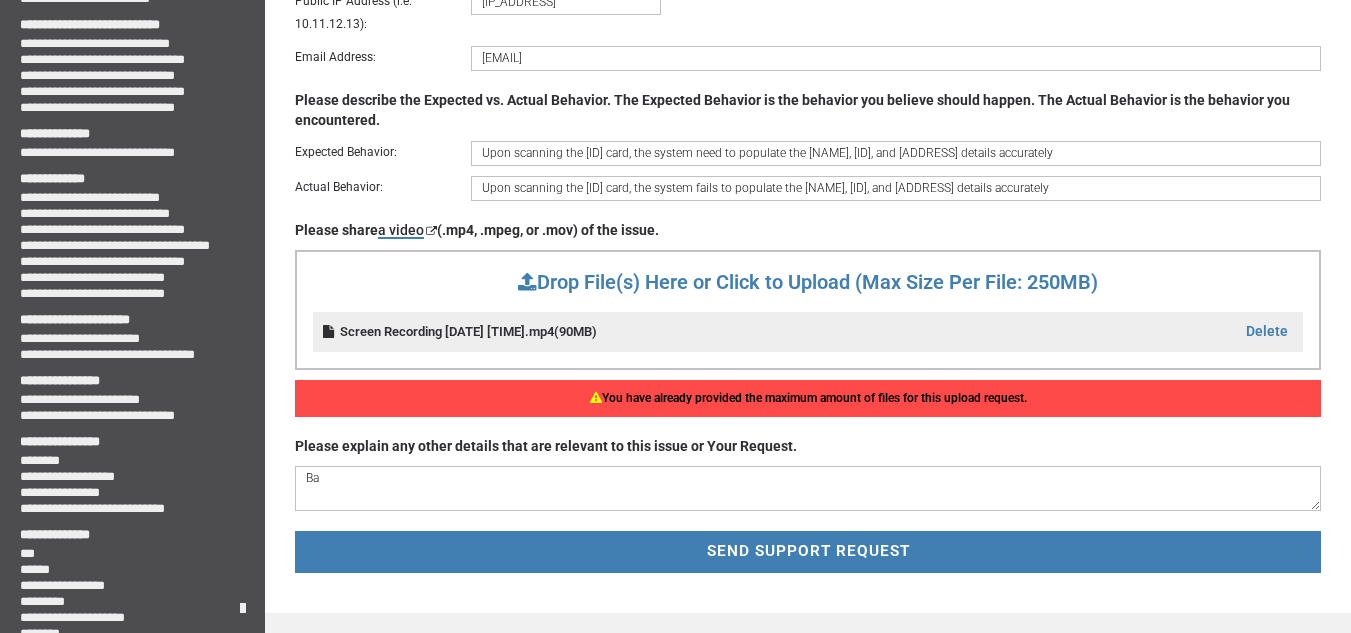 type on "B" 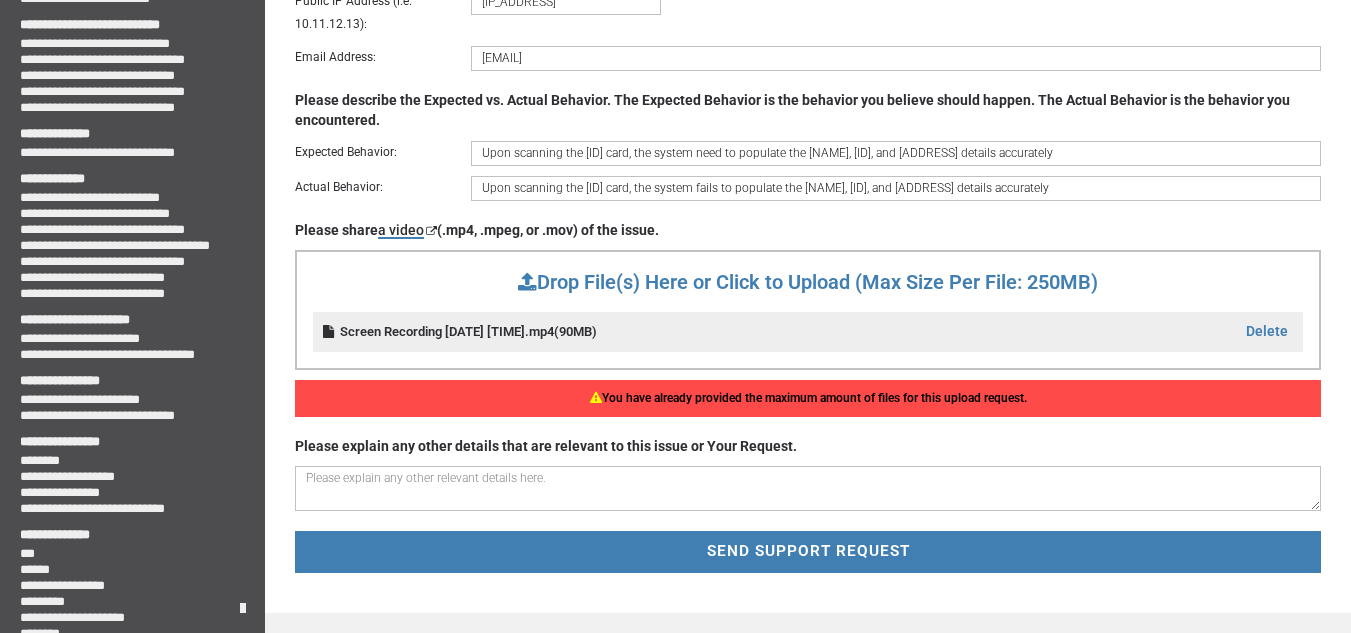 paste on "Upon scanning the [ID] card, the system fails to populate the [NAME], [ID], and [ADDRESS] details accurately" 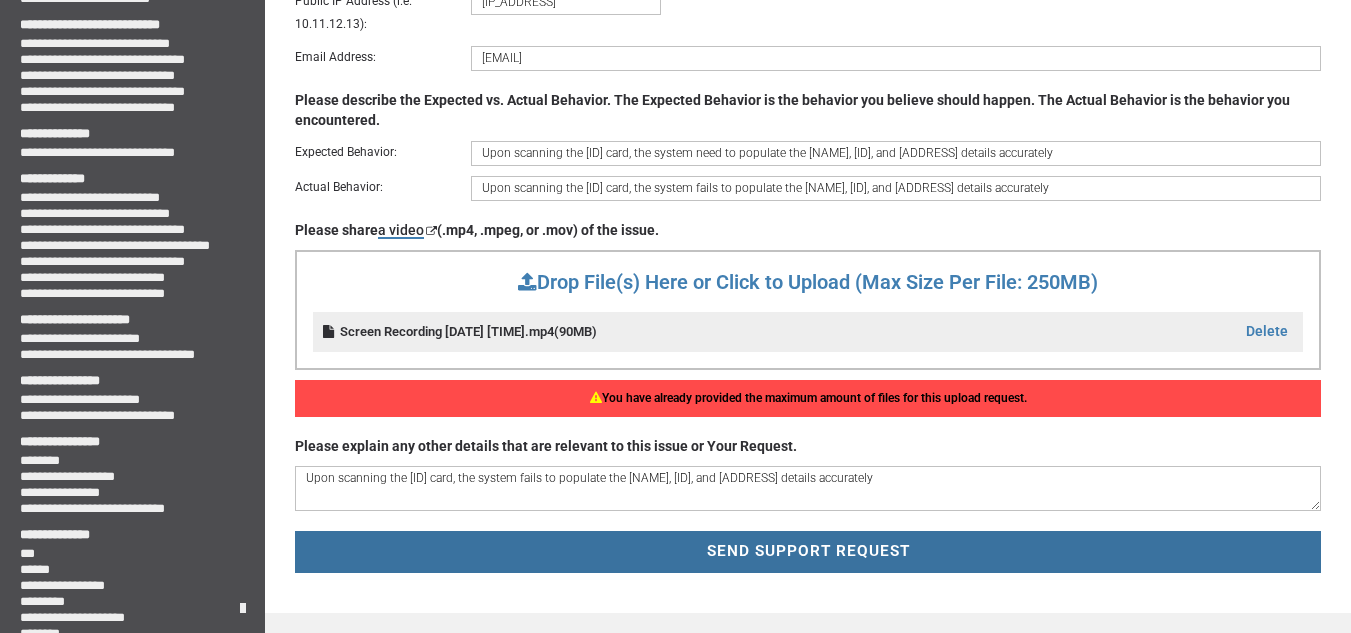 type on "Upon scanning the [ID] card, the system fails to populate the [NAME], [ID], and [ADDRESS] details accurately" 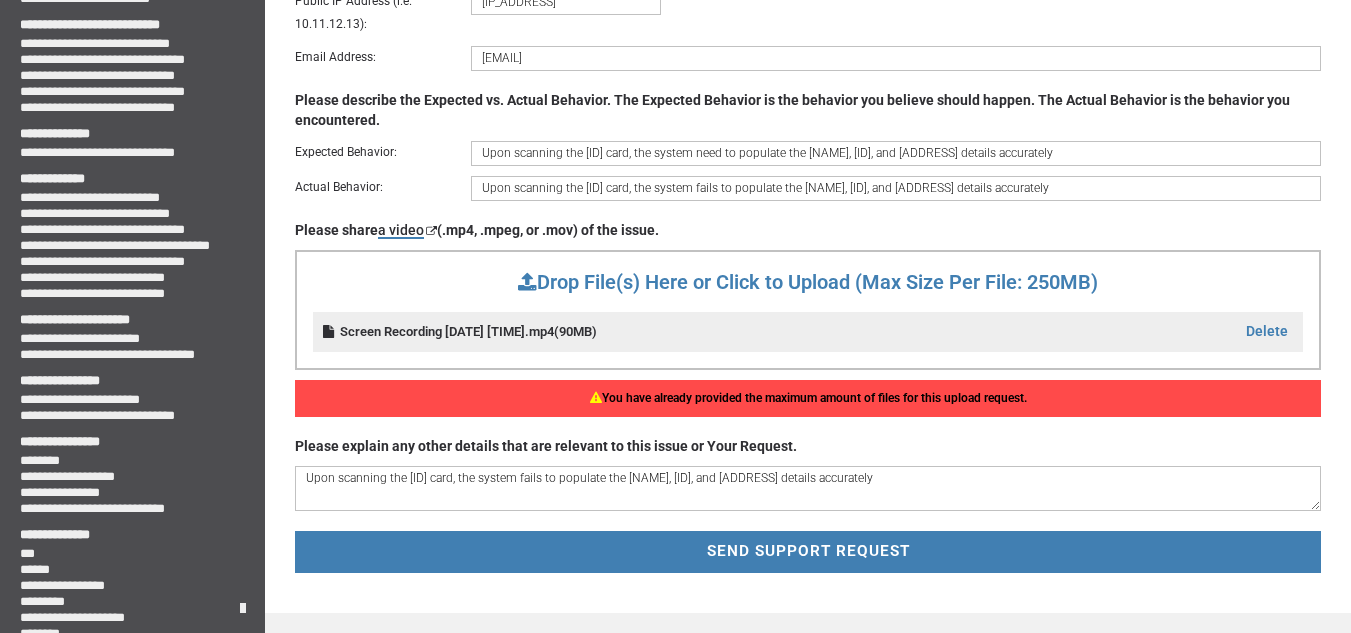click on "SEND SUPPORT REQUEST" at bounding box center (808, 552) 